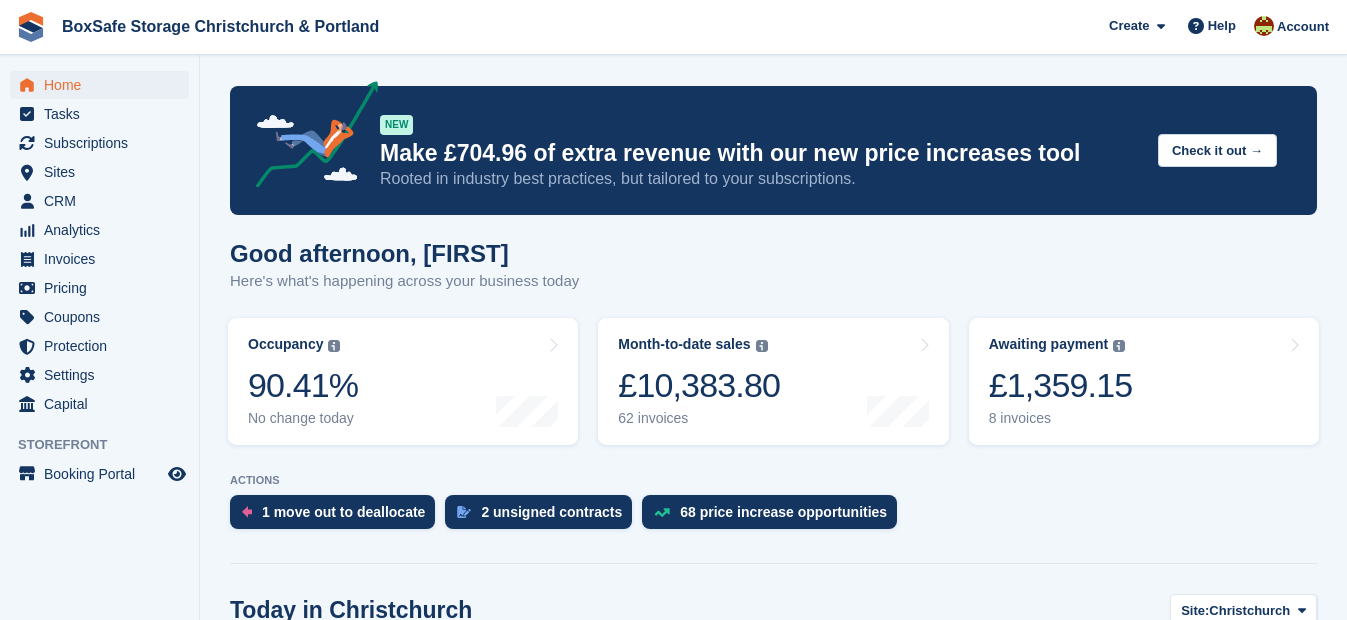 scroll, scrollTop: 0, scrollLeft: 0, axis: both 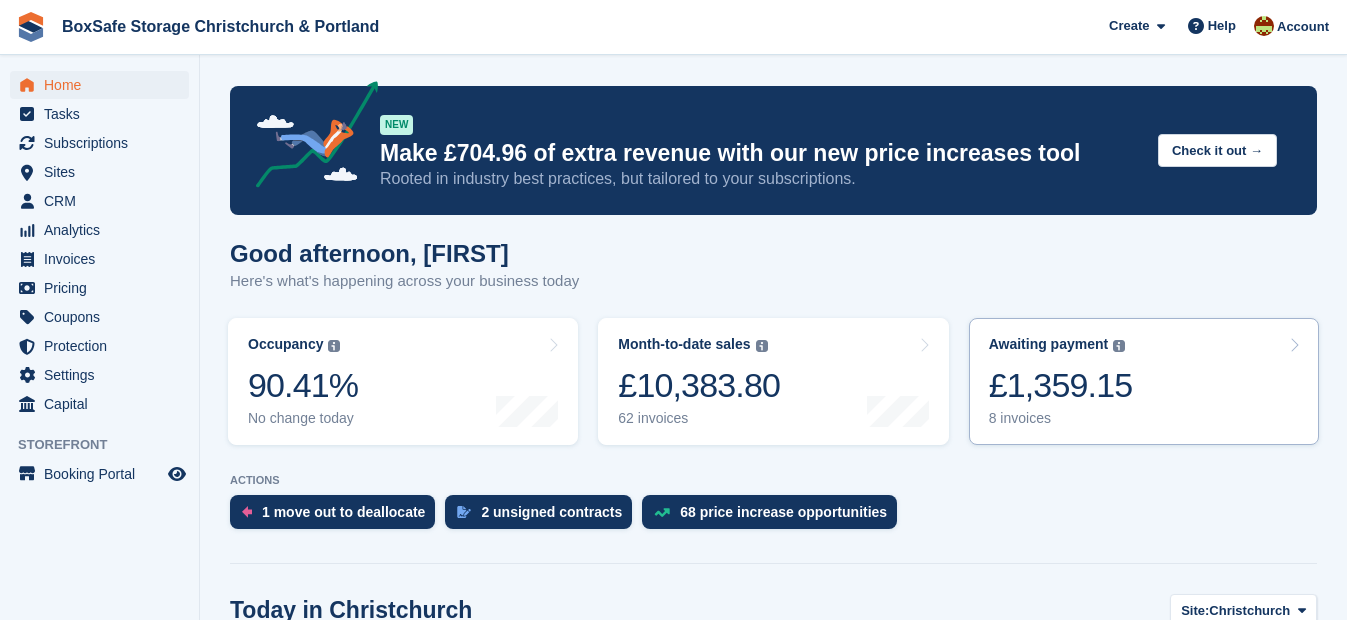 click on "£1,359.15" at bounding box center (1061, 385) 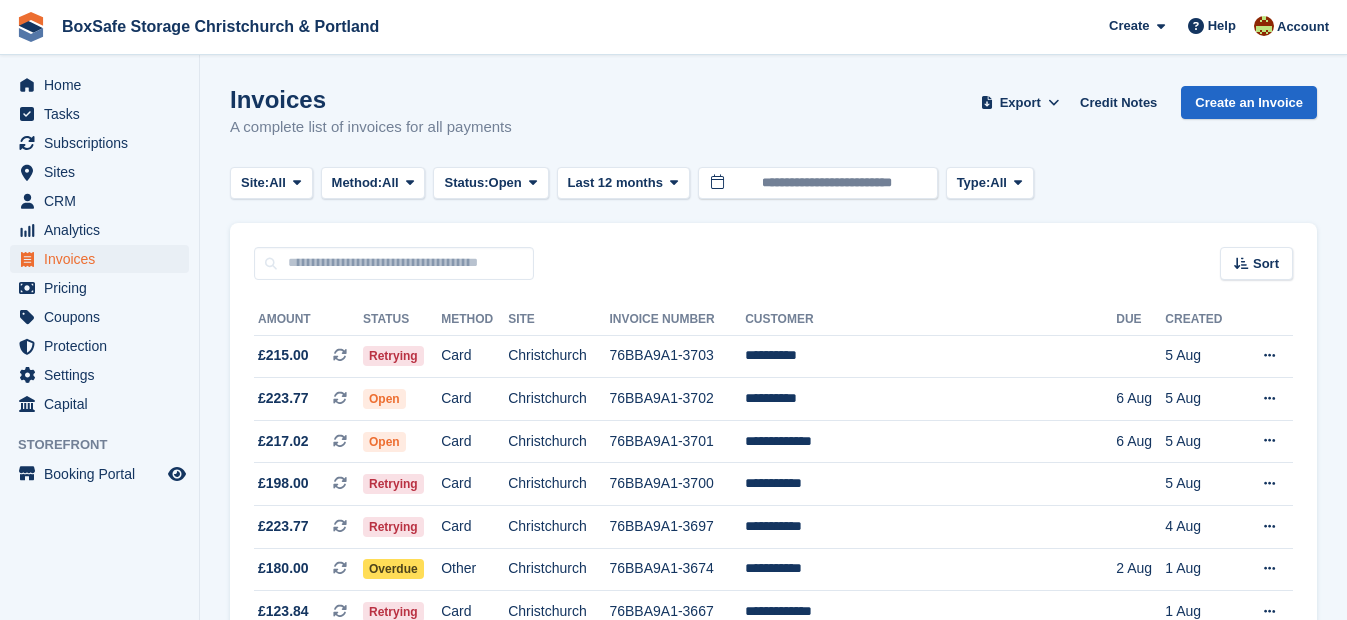 scroll, scrollTop: 0, scrollLeft: 0, axis: both 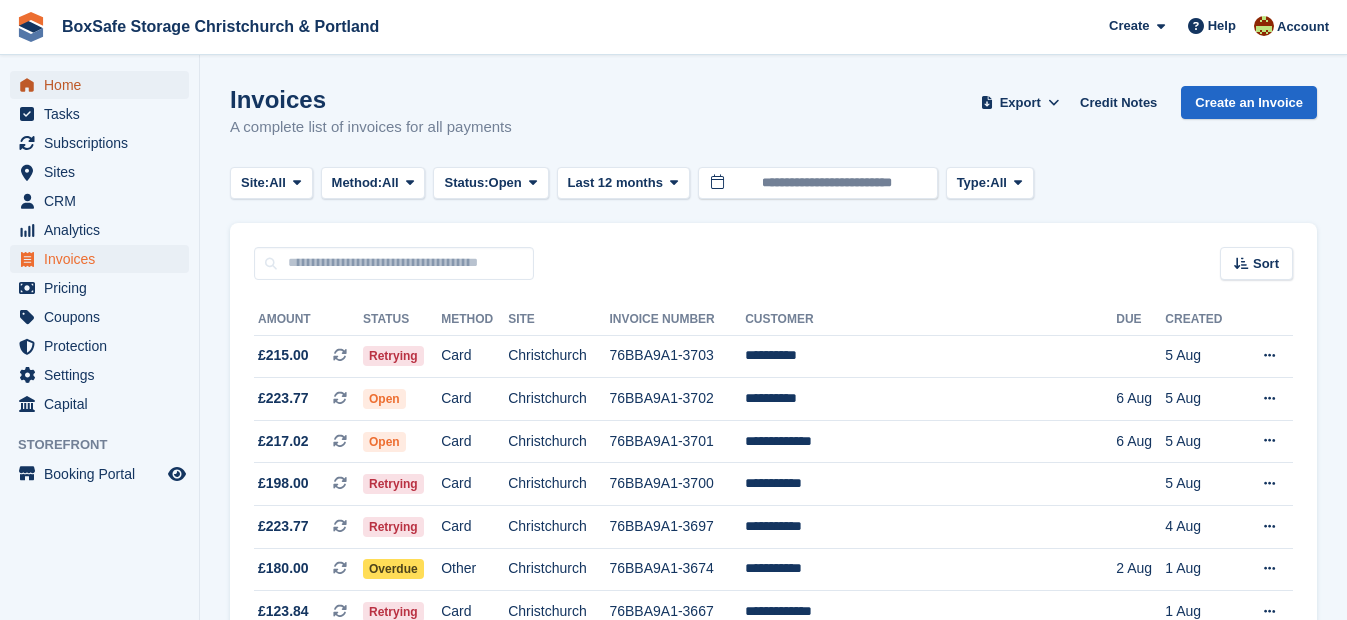 click on "Home" at bounding box center [104, 85] 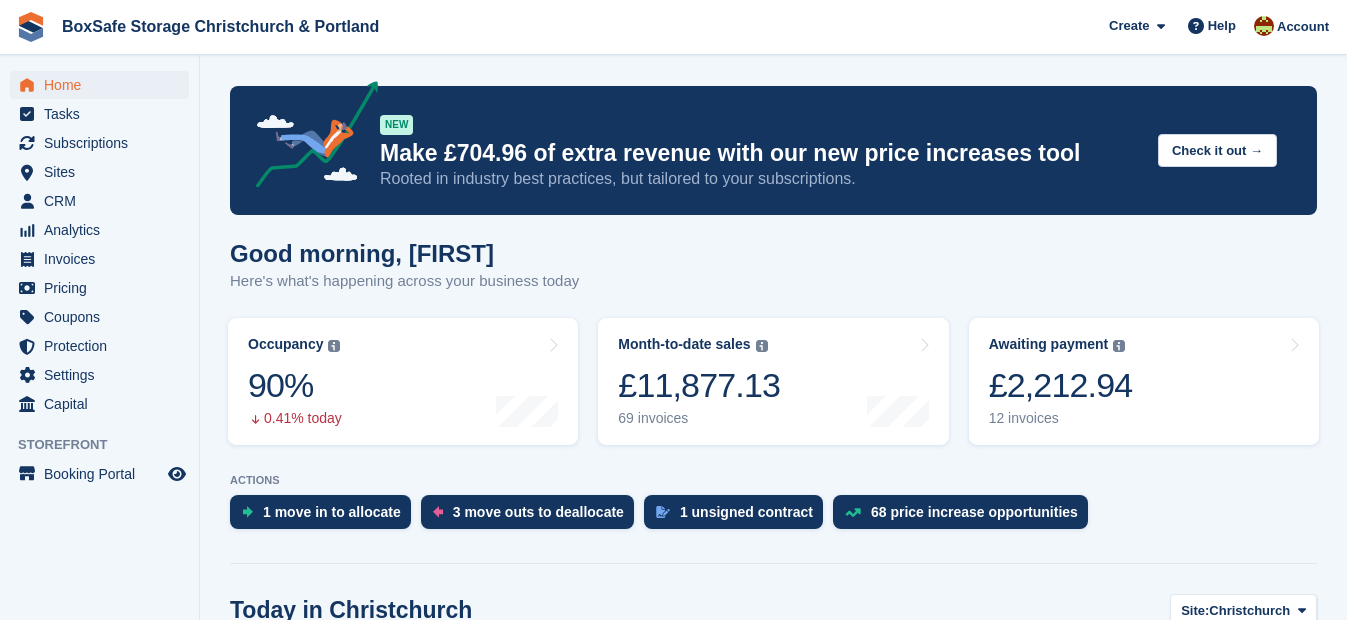 scroll, scrollTop: 0, scrollLeft: 0, axis: both 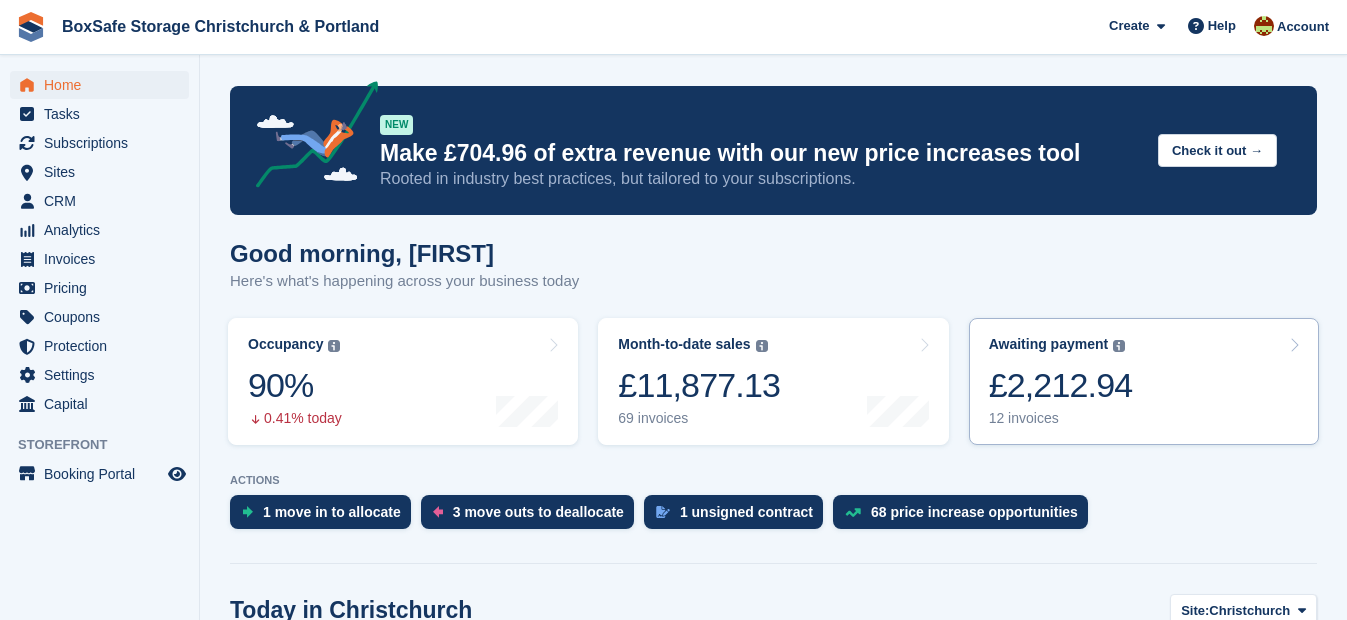click on "Awaiting payment
The total outstanding balance on all open invoices.
£2,212.94
12 invoices" at bounding box center [1144, 381] 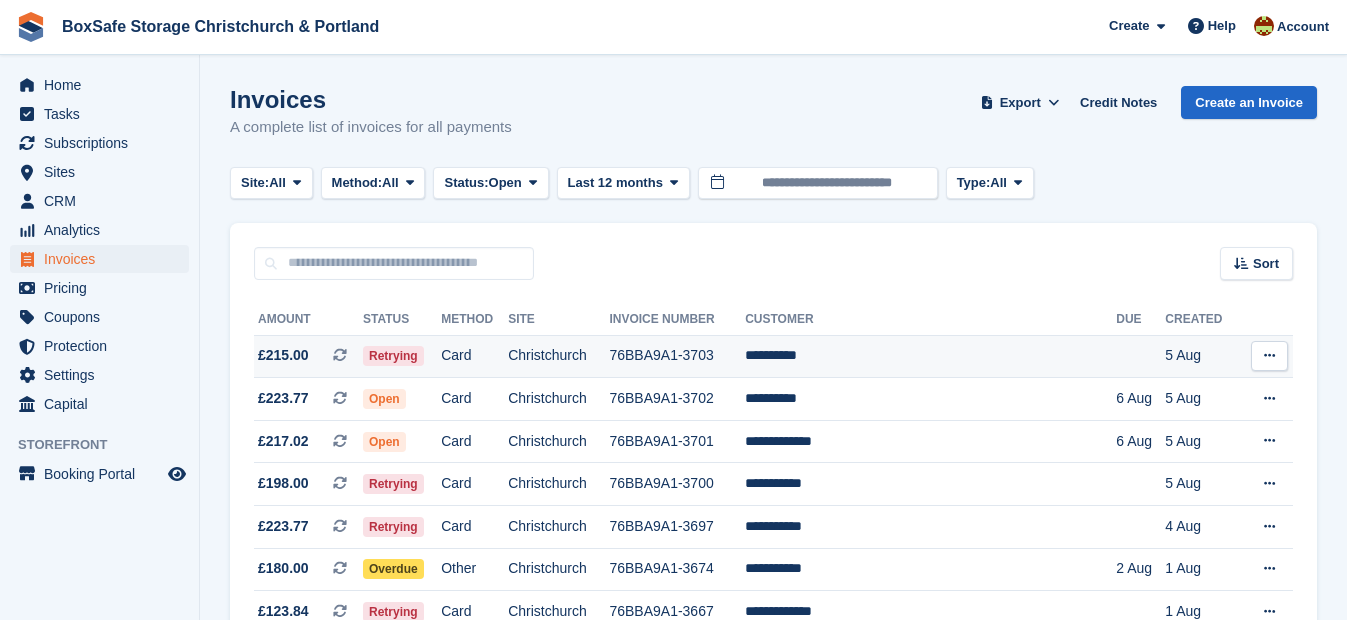 scroll, scrollTop: 0, scrollLeft: 0, axis: both 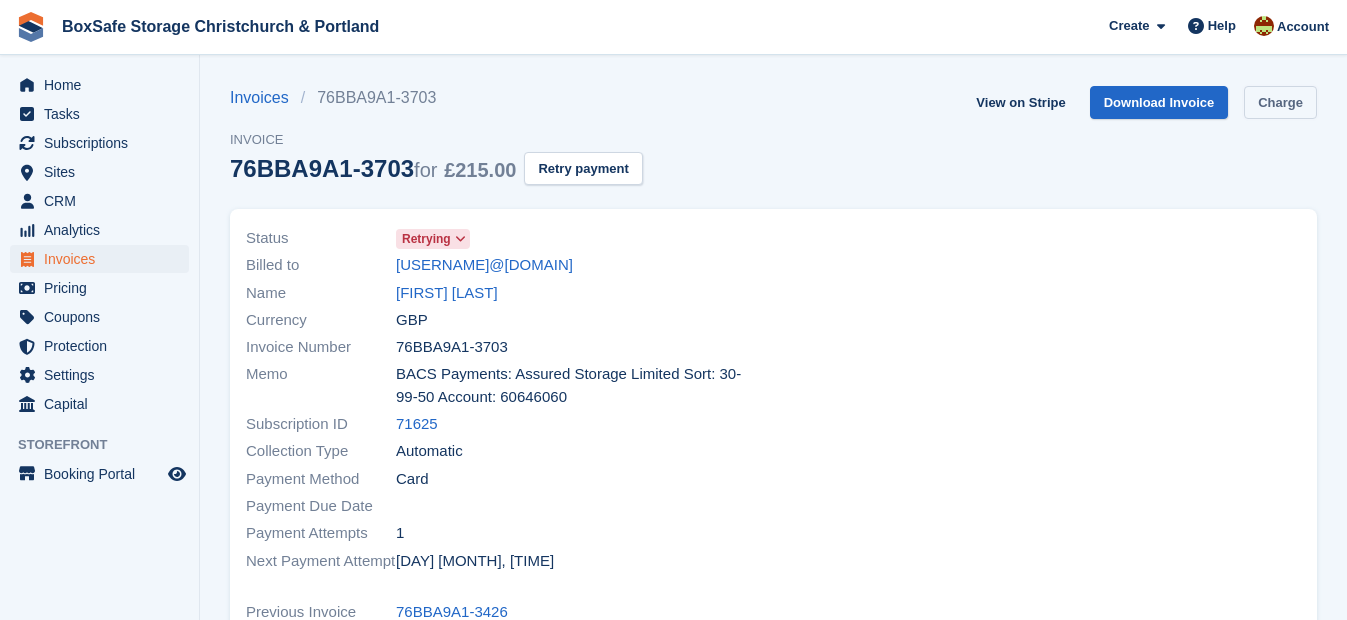 click on "Charge" at bounding box center [1280, 102] 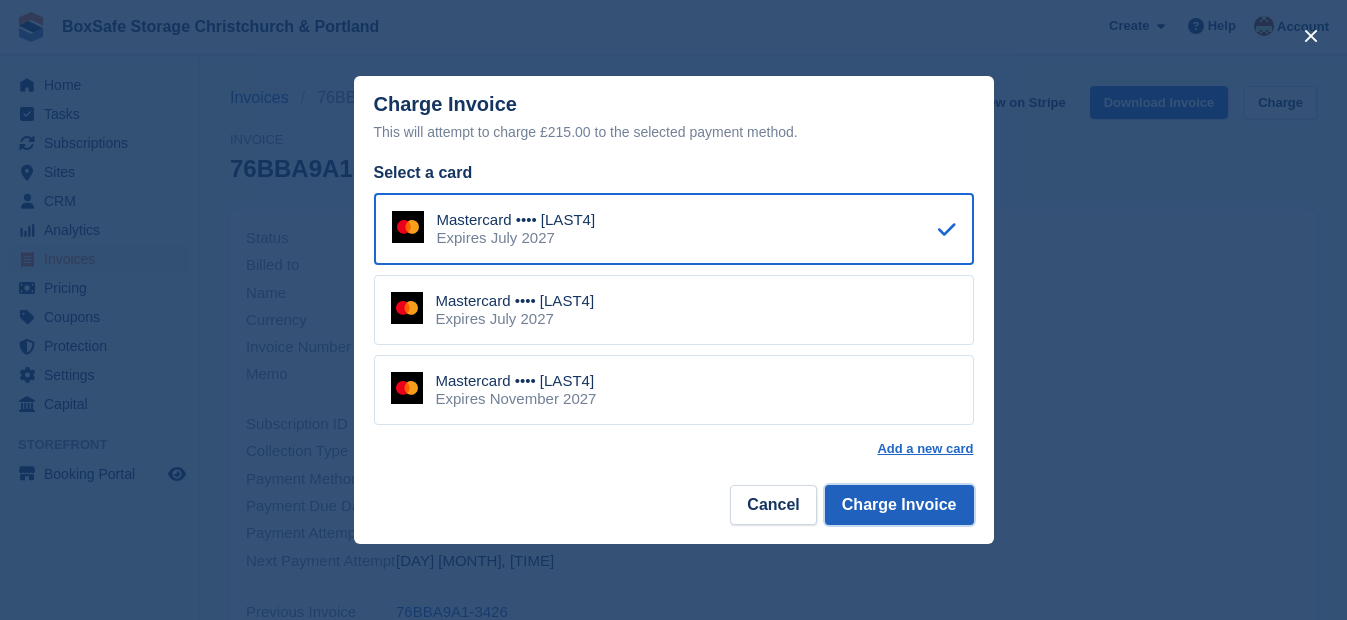 click on "Charge Invoice" at bounding box center [899, 505] 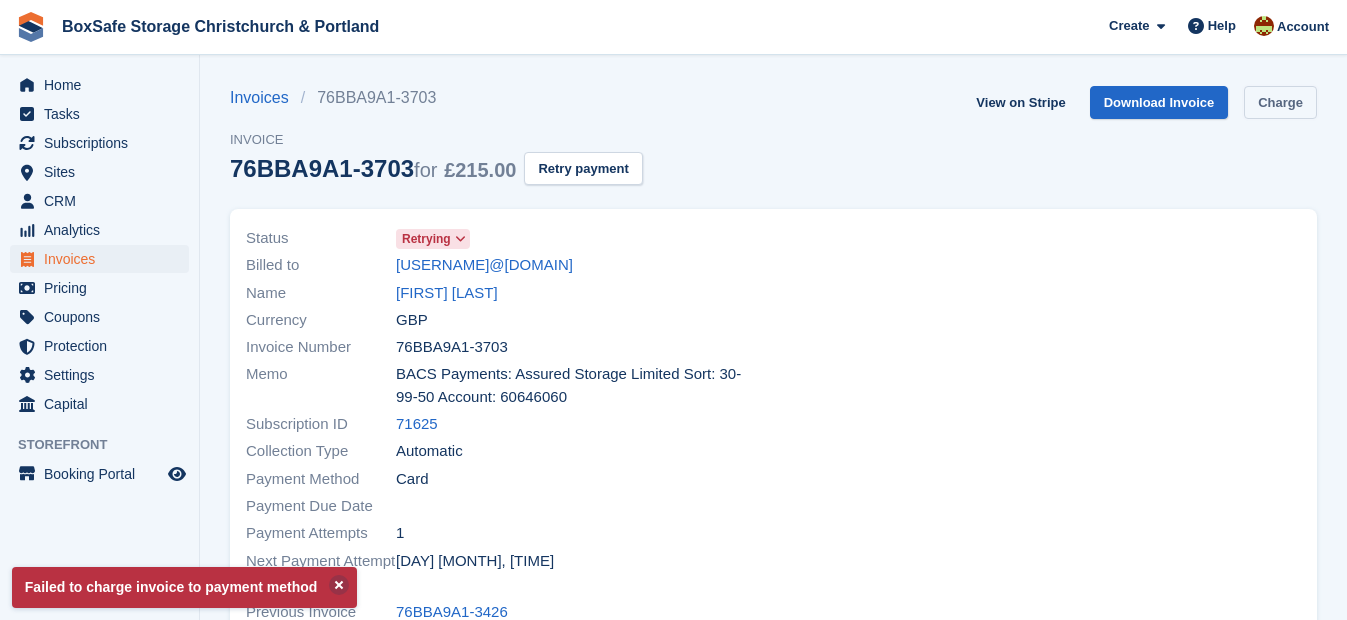 click on "Charge" at bounding box center [1280, 102] 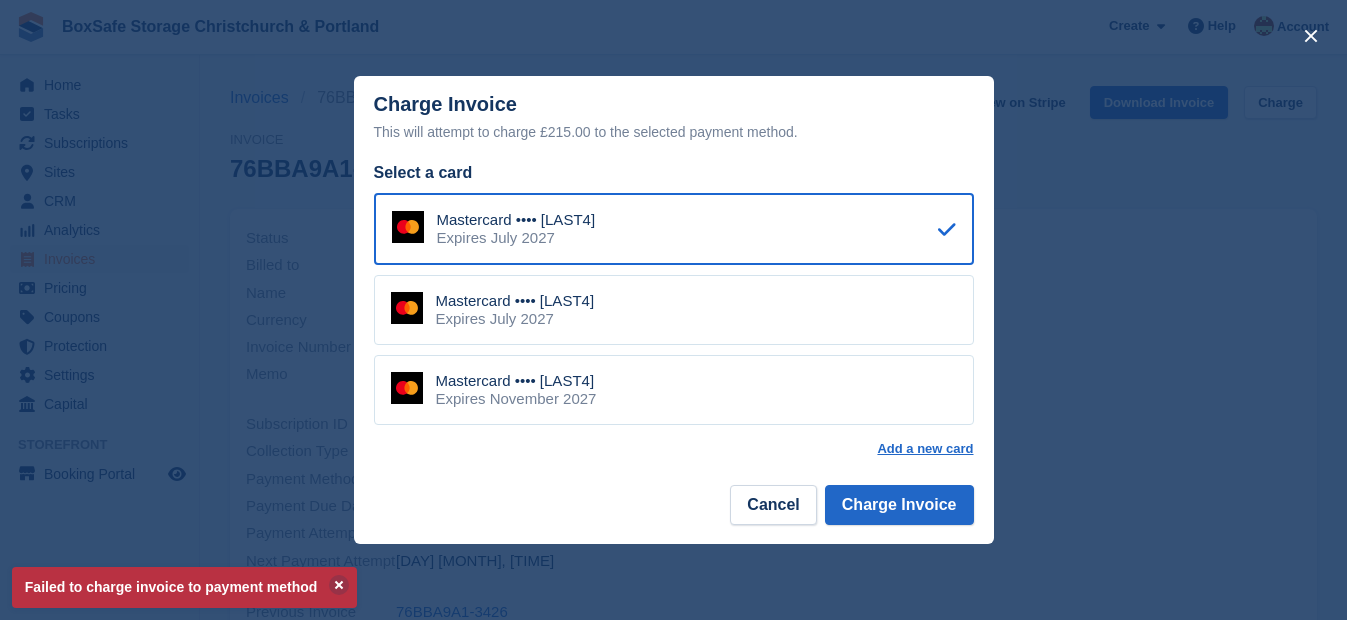 click on "Mastercard •••• 1730
Expires November 2027" at bounding box center [674, 390] 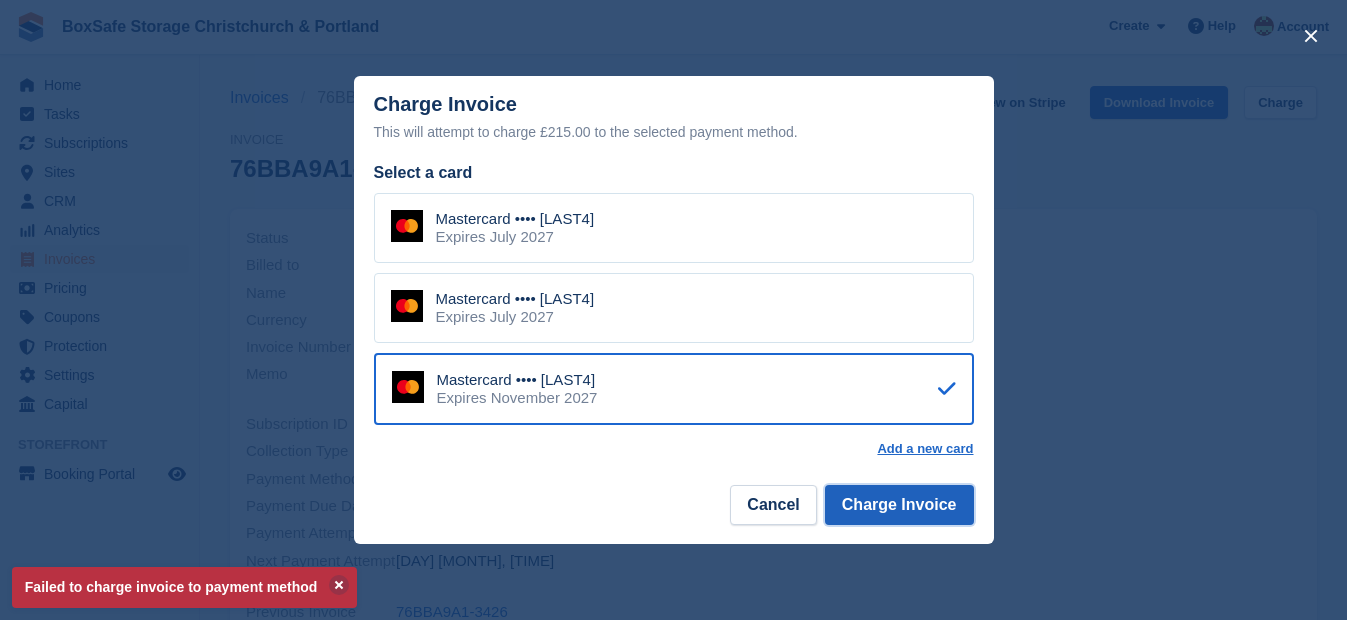 click on "Charge Invoice" at bounding box center (899, 505) 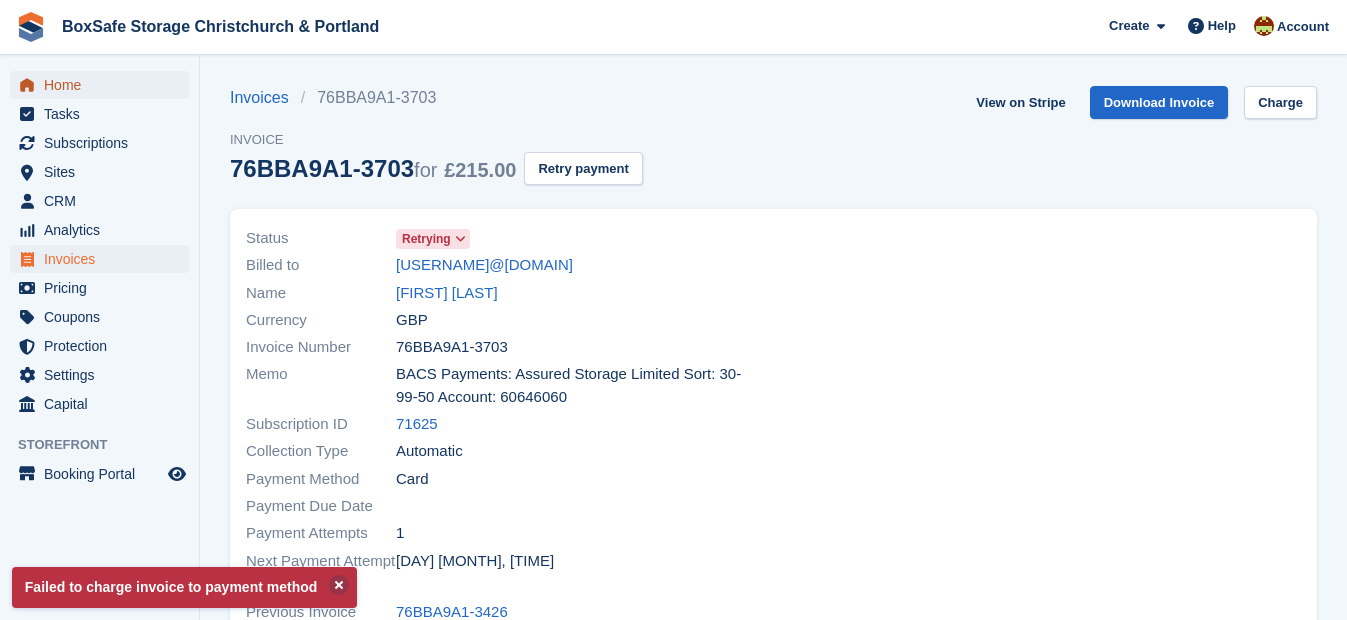 click on "Home" at bounding box center (104, 85) 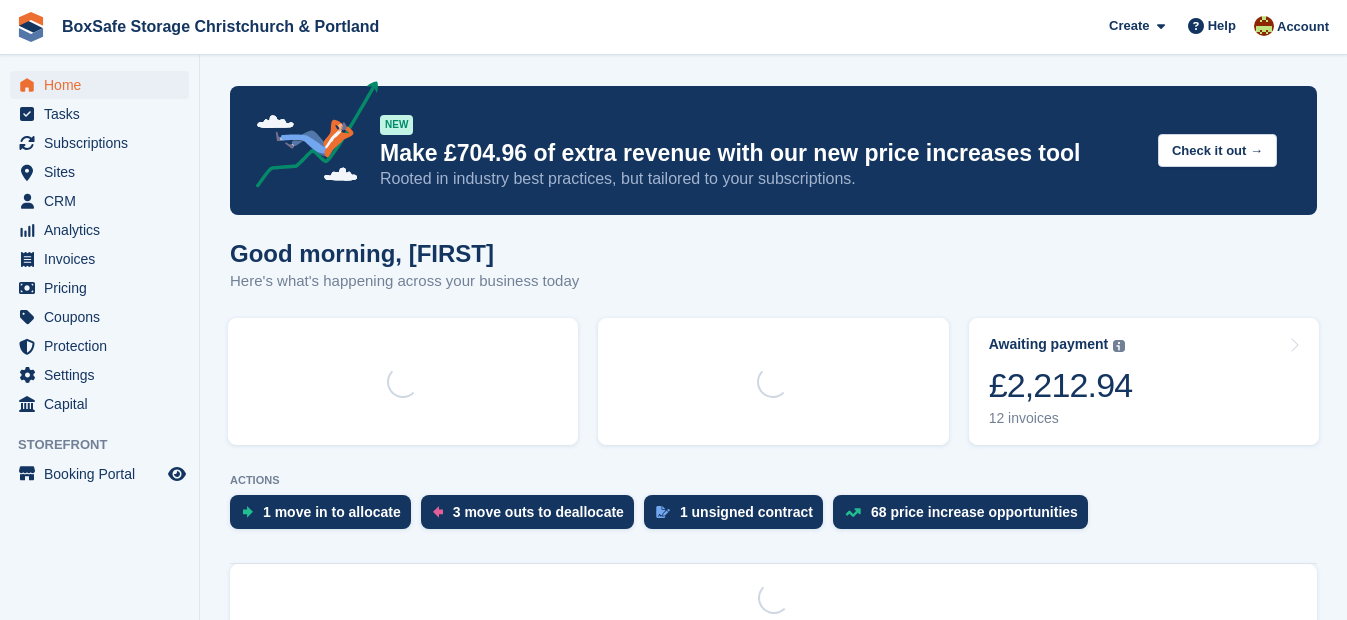 scroll, scrollTop: 0, scrollLeft: 0, axis: both 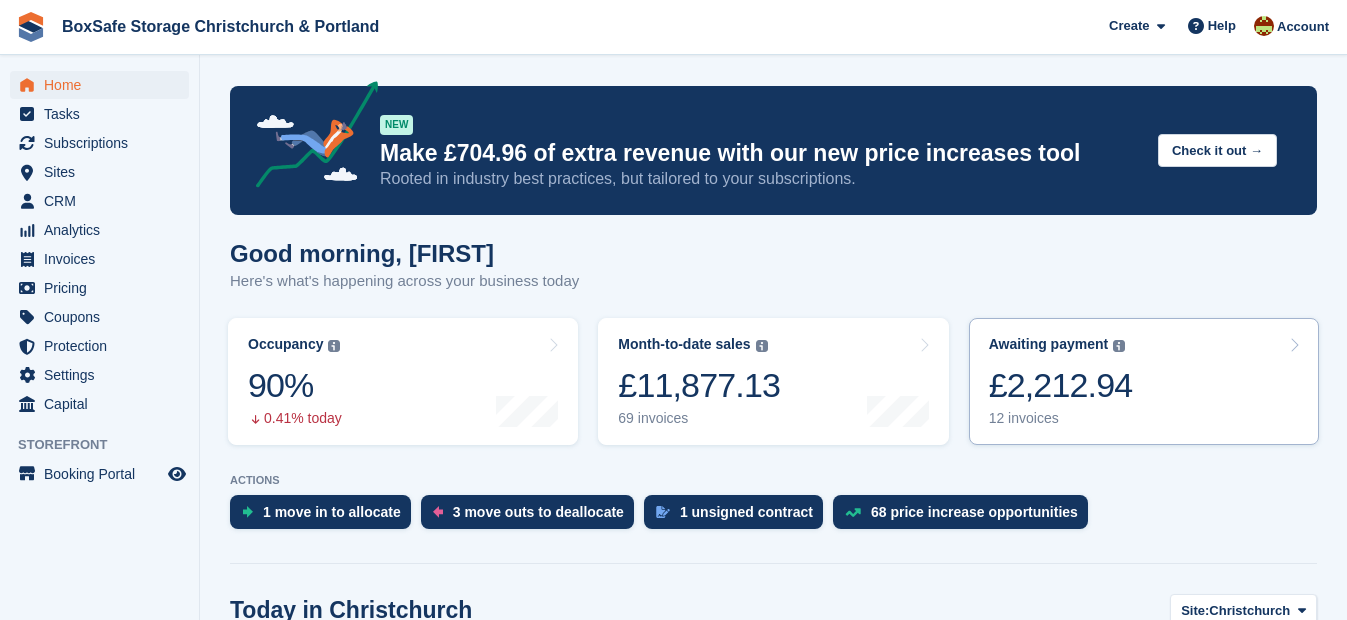 click on "£2,212.94" at bounding box center (1061, 385) 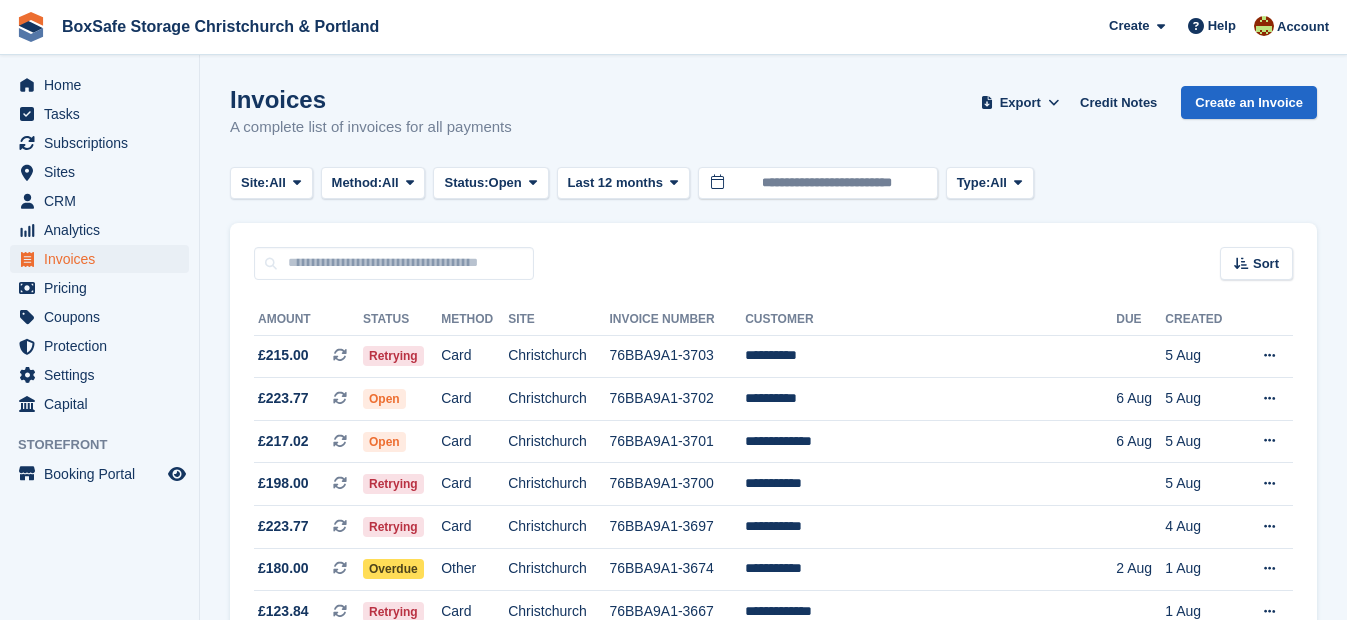 scroll, scrollTop: 0, scrollLeft: 0, axis: both 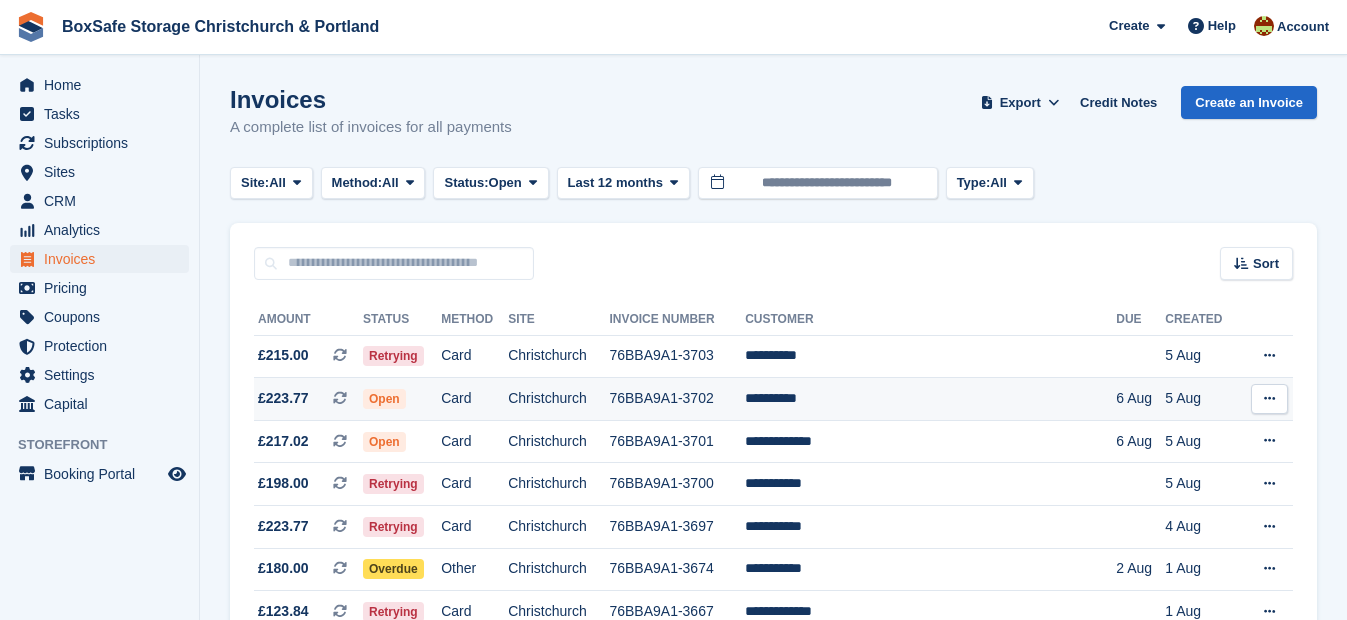 click on "**********" at bounding box center (930, 399) 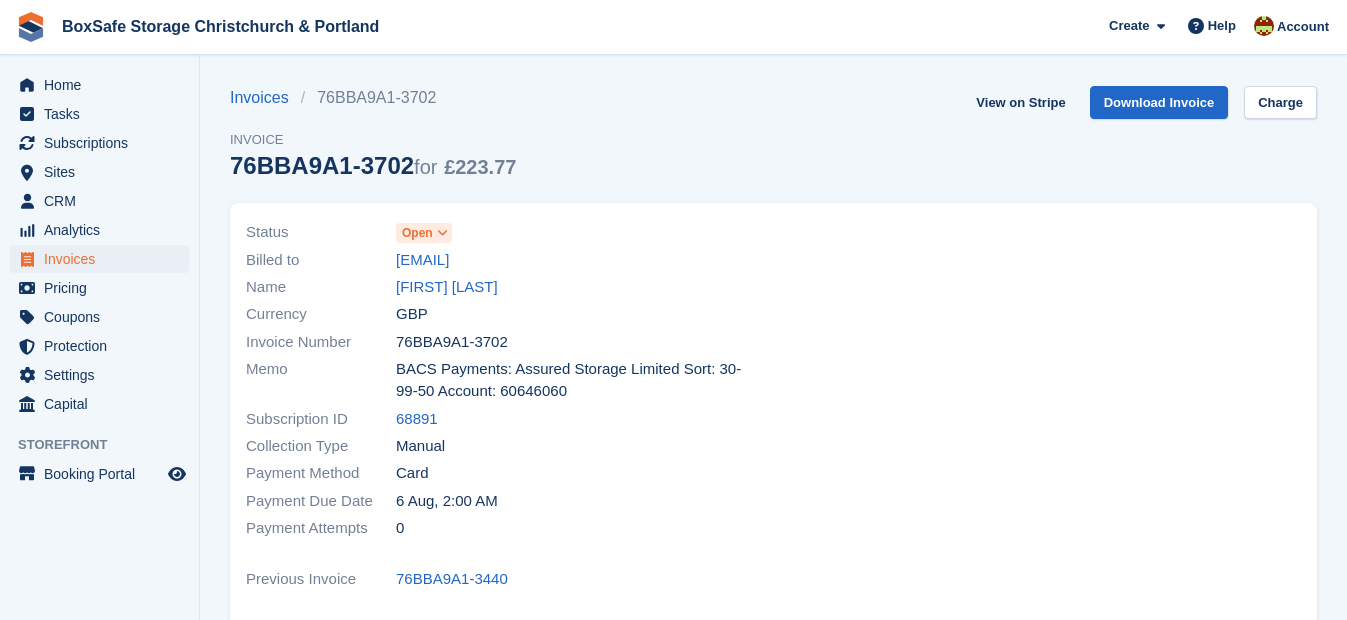 scroll, scrollTop: 0, scrollLeft: 0, axis: both 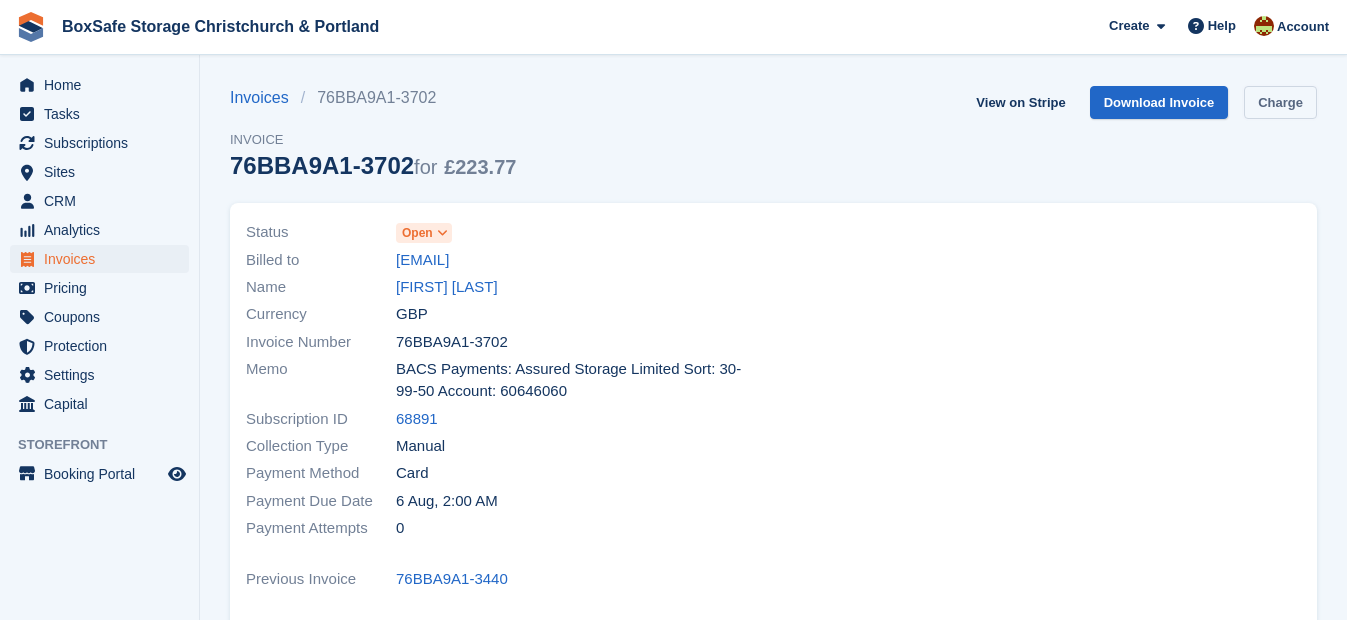 click on "Charge" at bounding box center (1280, 102) 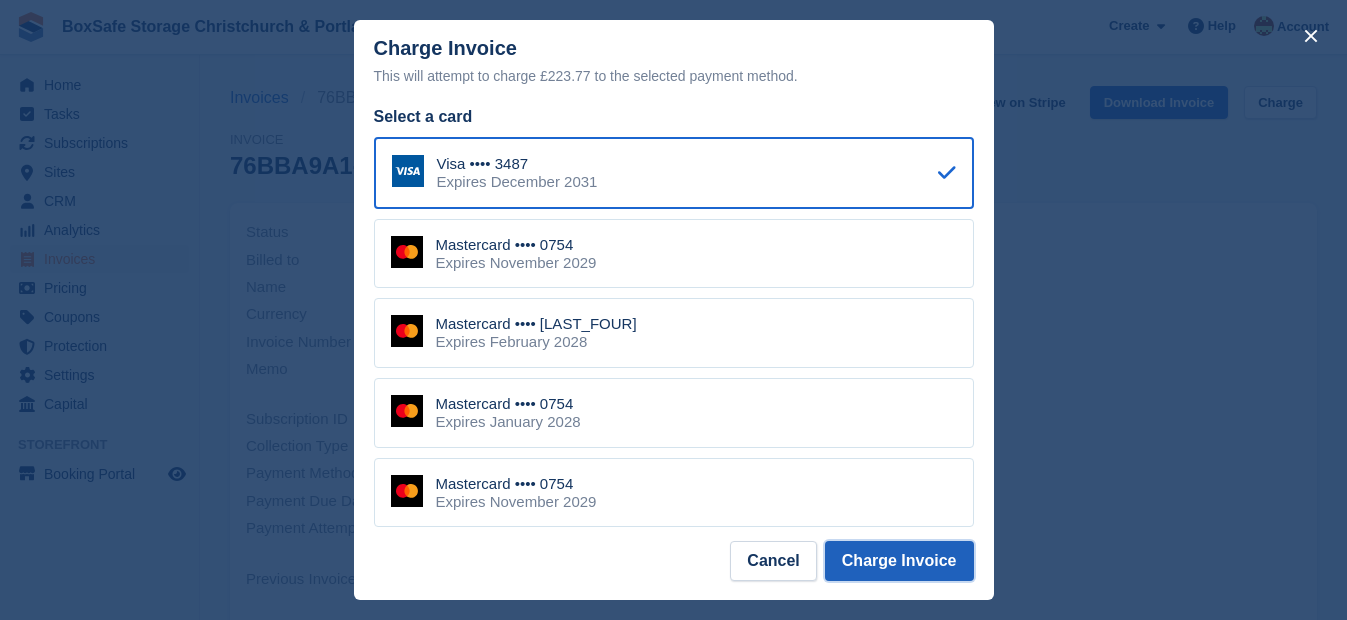 click on "Charge Invoice" at bounding box center (899, 561) 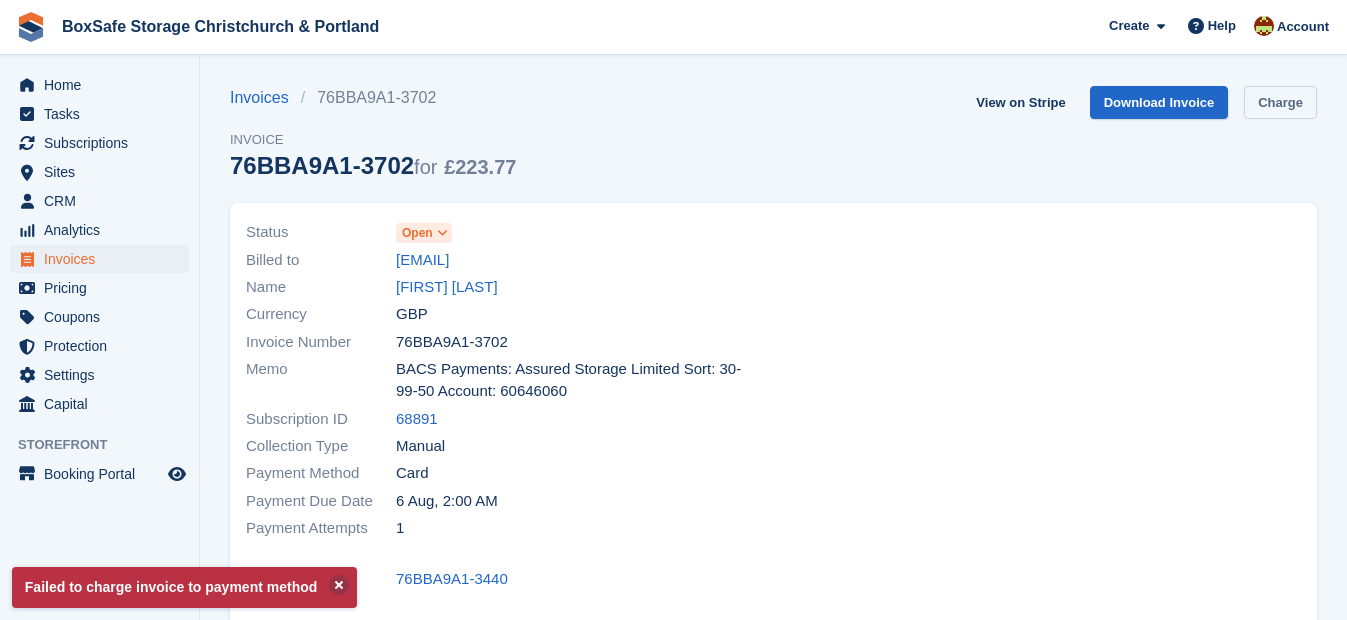 click on "Charge" at bounding box center [1280, 102] 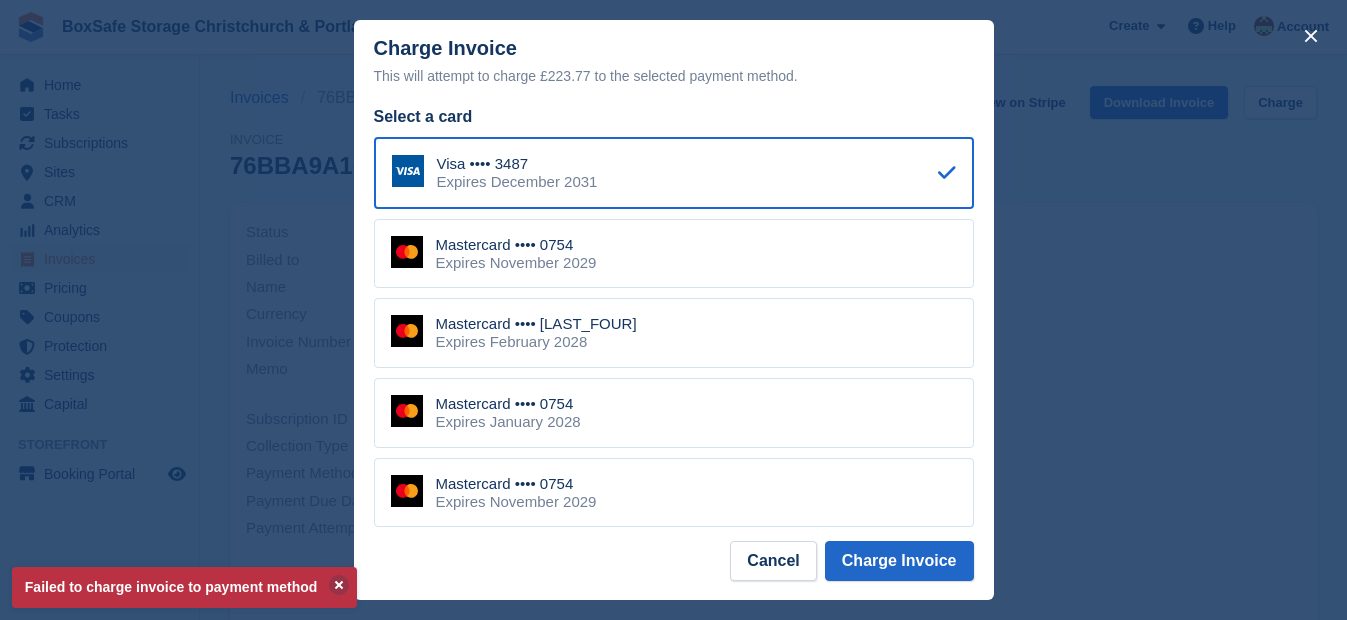 click on "Mastercard •••• 0754
Expires November 2029" at bounding box center [674, 254] 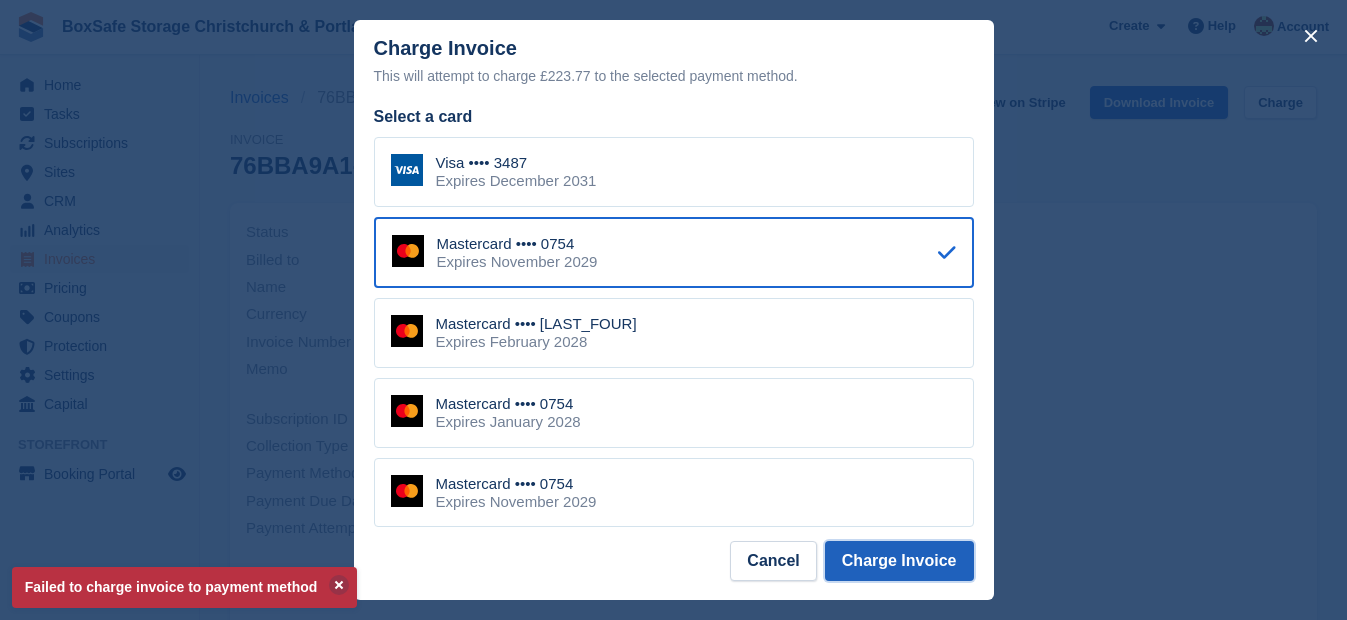 click on "Charge Invoice" at bounding box center [899, 561] 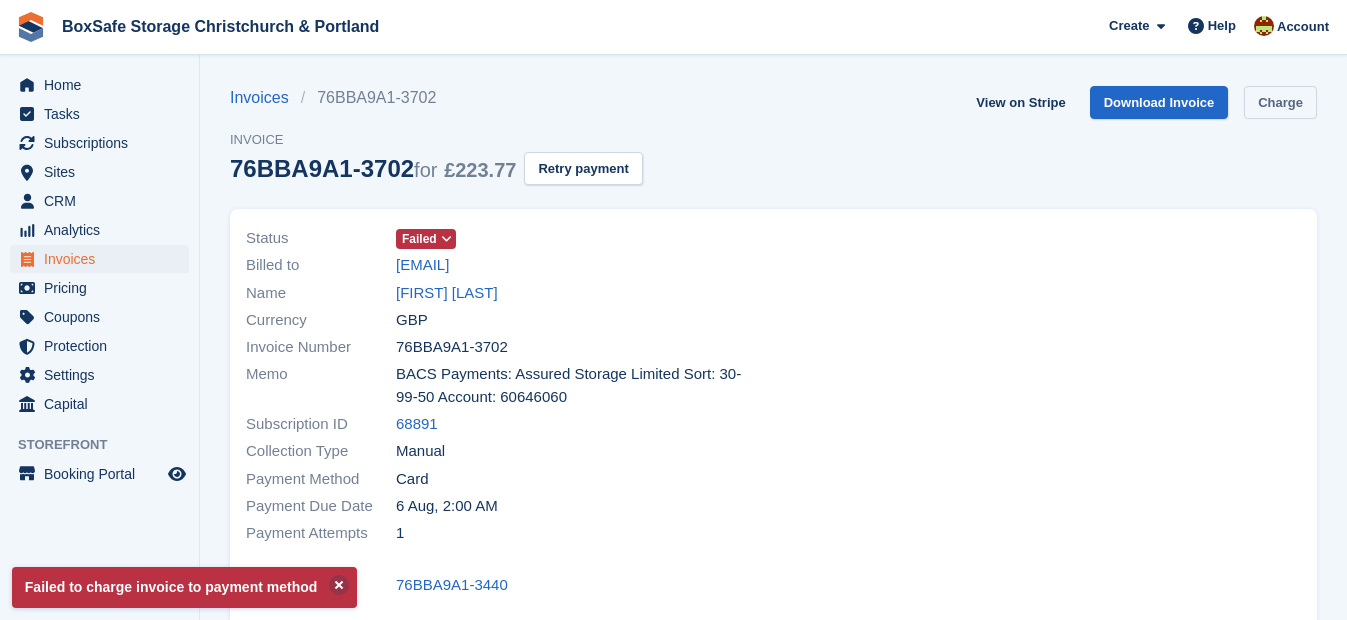 click on "Charge" at bounding box center (1280, 102) 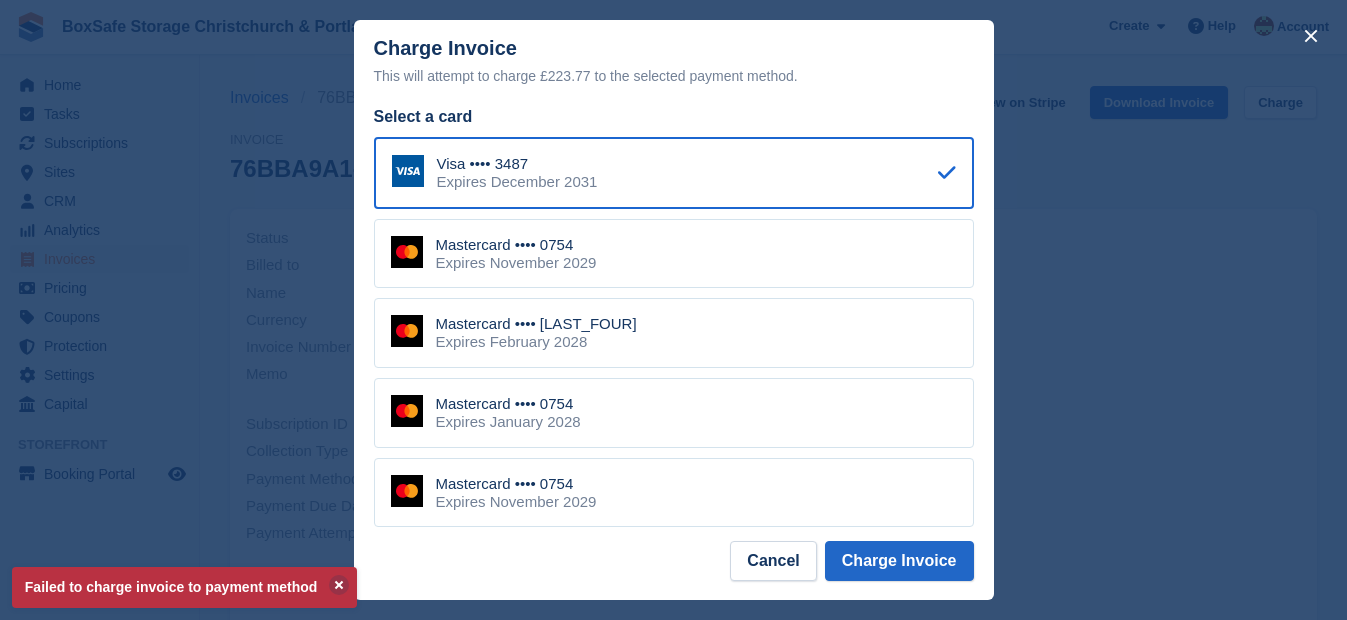 click on "Mastercard •••• 5739
Expires February 2028" at bounding box center (674, 333) 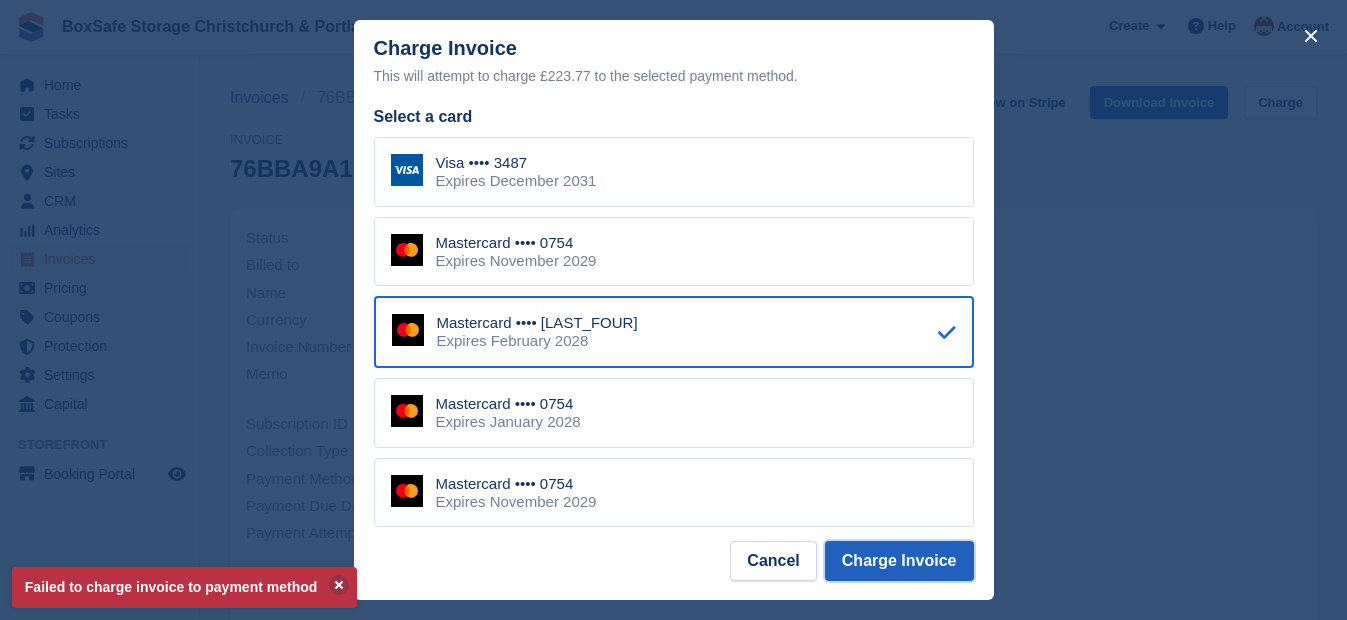 click on "Charge Invoice" at bounding box center (899, 561) 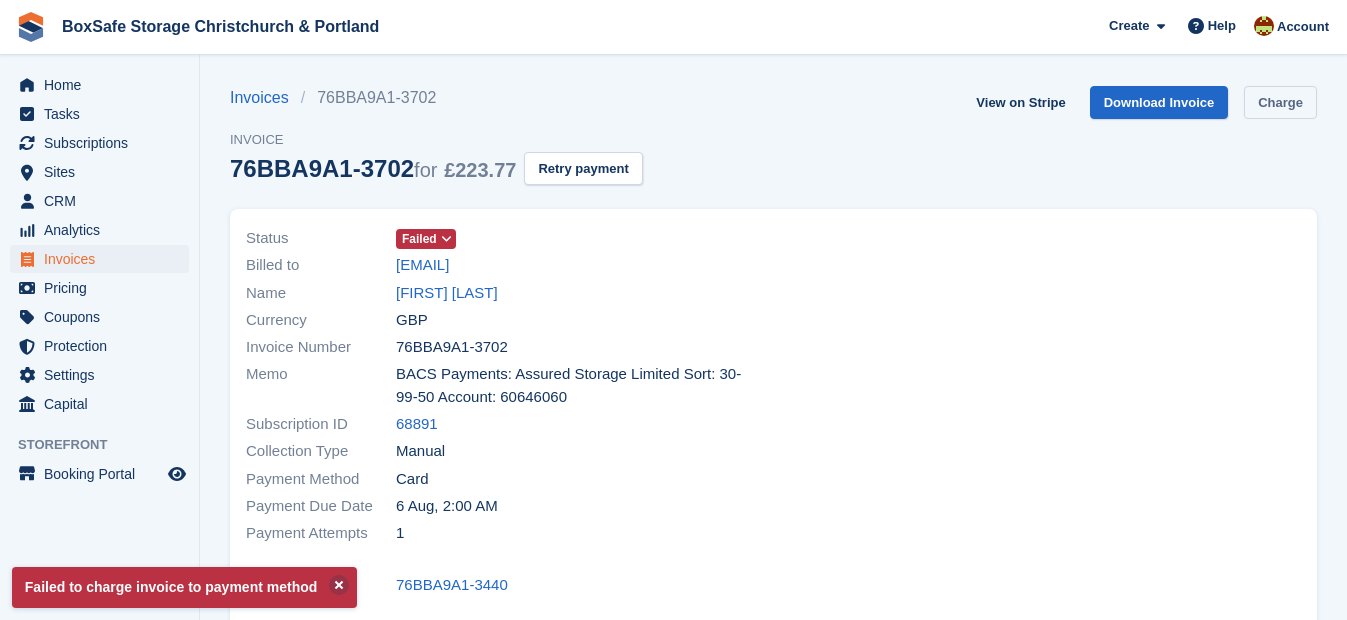 click on "Charge" at bounding box center (1280, 102) 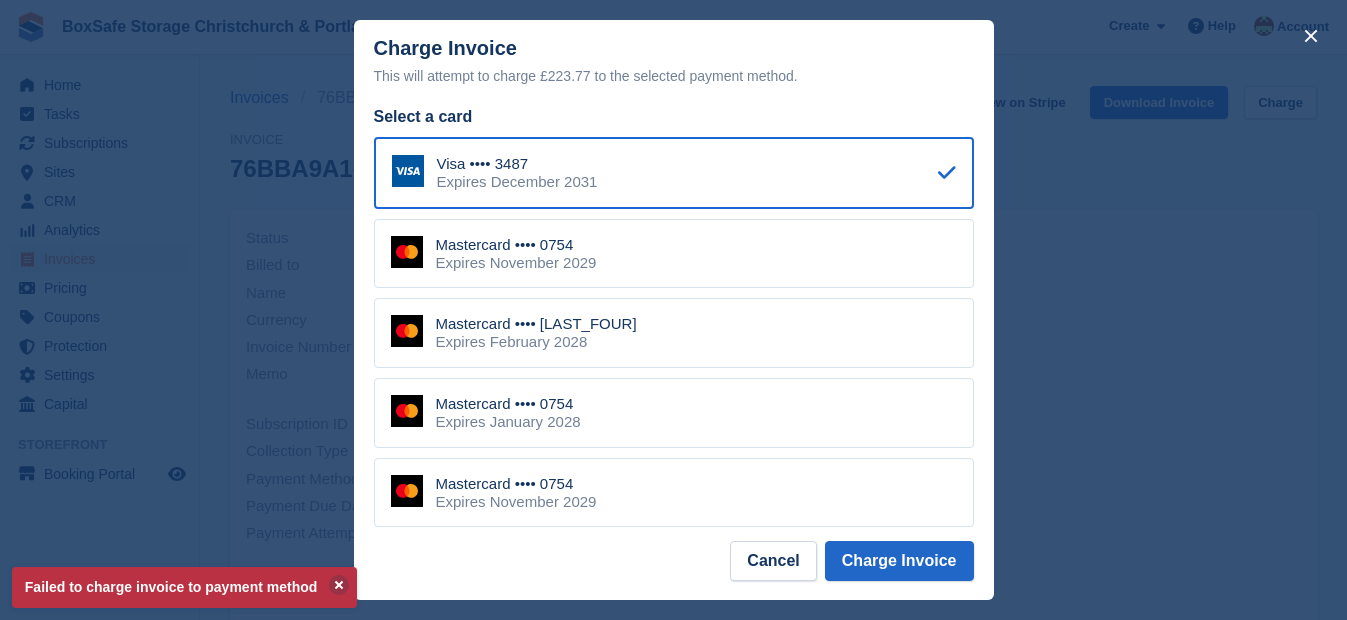 click on "Mastercard •••• 0754
Expires January 2028" at bounding box center [674, 413] 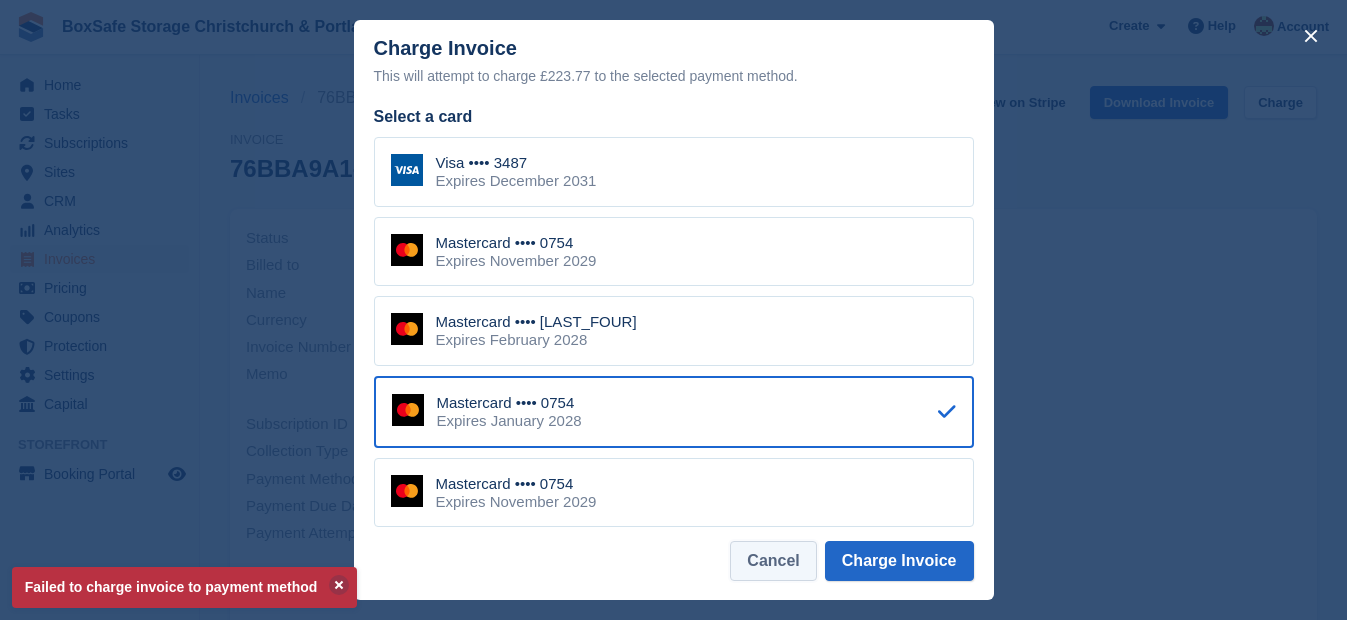 click on "Cancel" at bounding box center [773, 561] 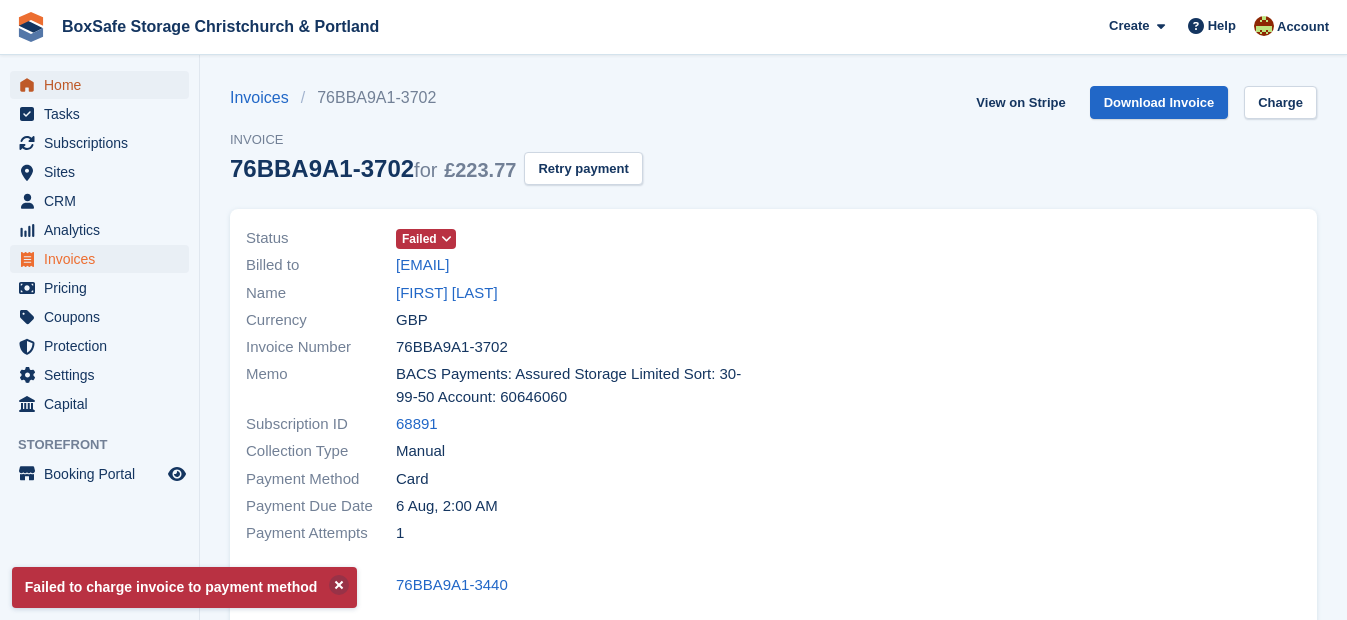 click on "Home" at bounding box center (104, 85) 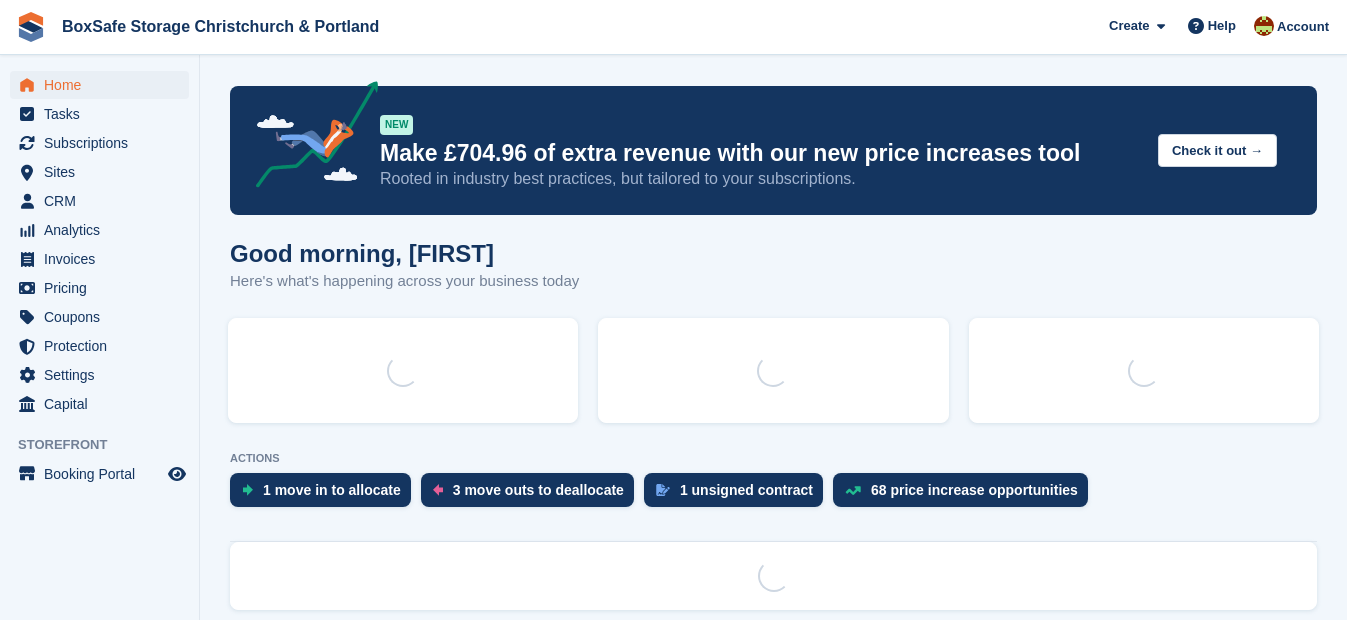 scroll, scrollTop: 0, scrollLeft: 0, axis: both 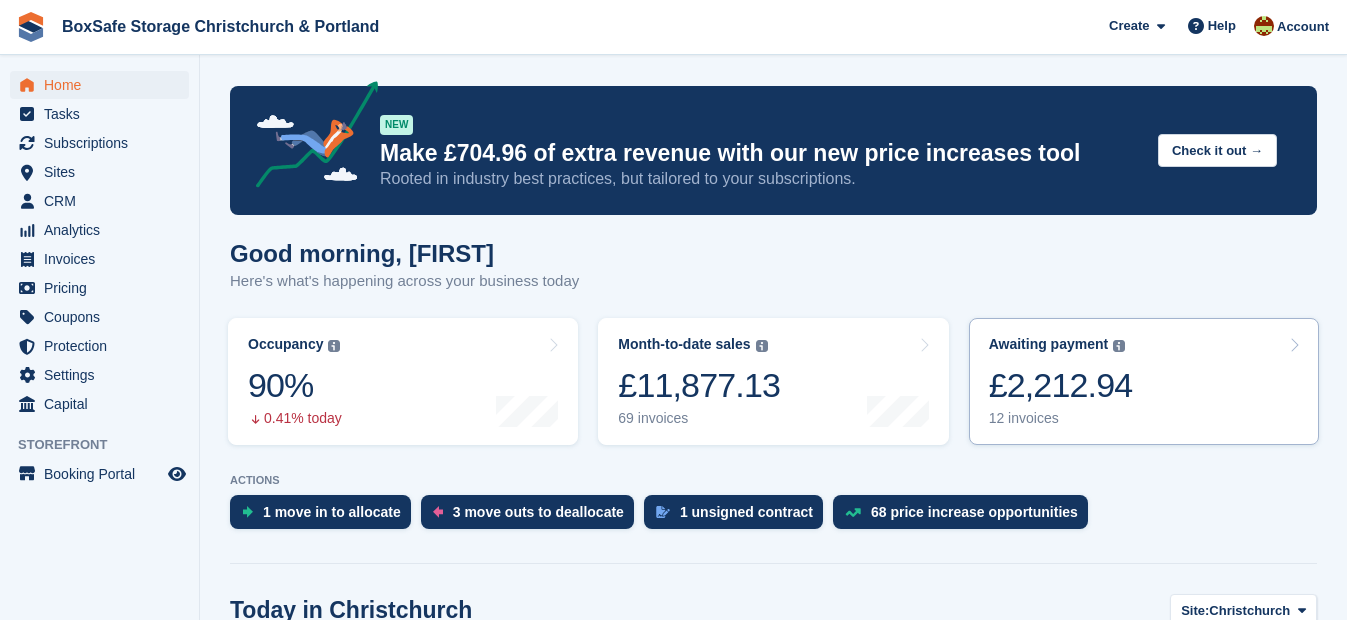 click on "£2,212.94" at bounding box center [1061, 385] 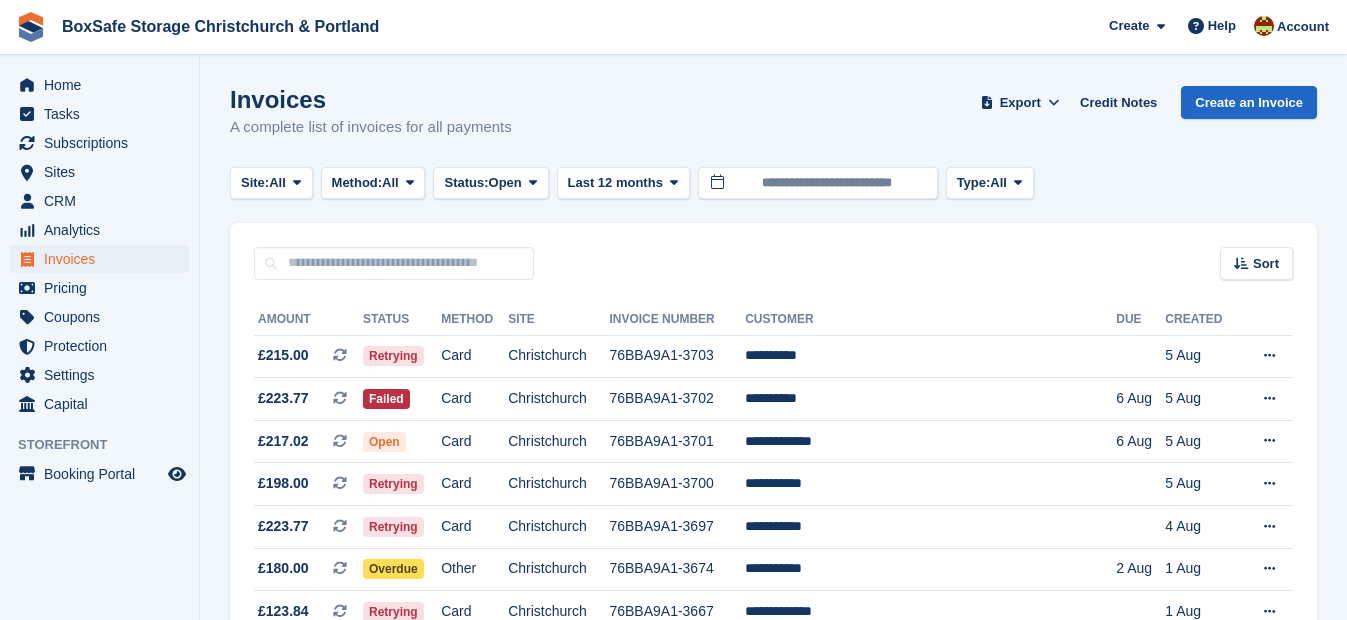 scroll, scrollTop: 0, scrollLeft: 0, axis: both 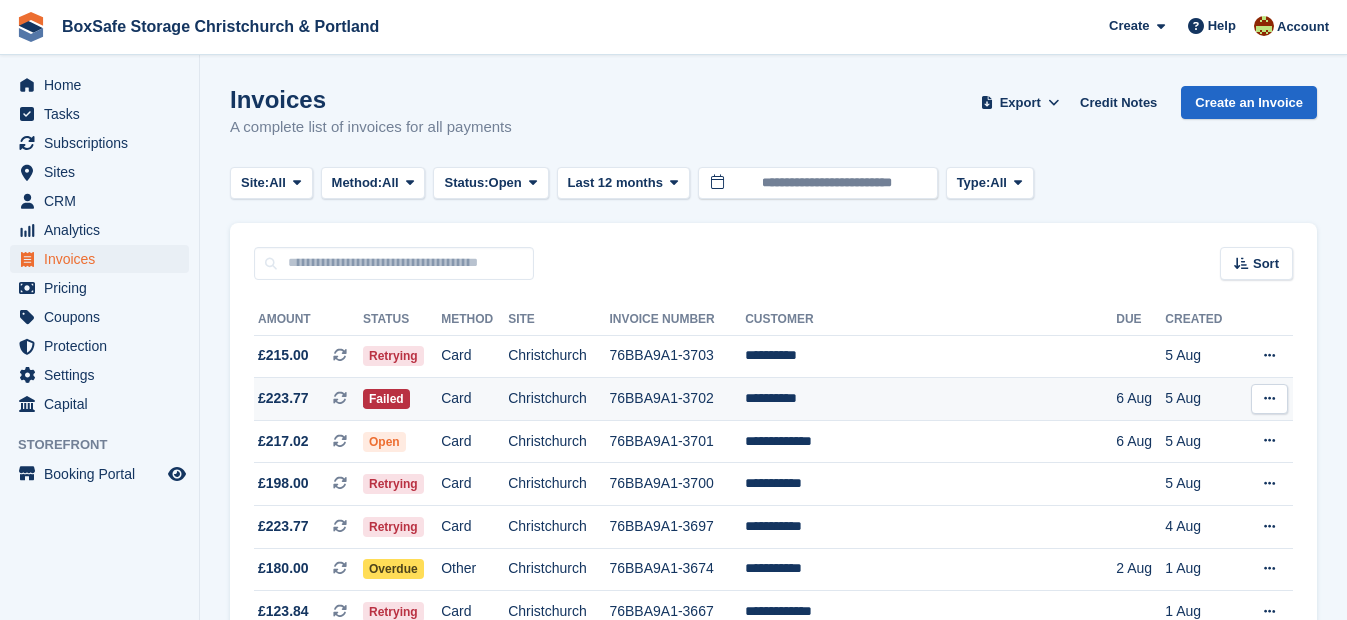 click on "**********" at bounding box center [930, 399] 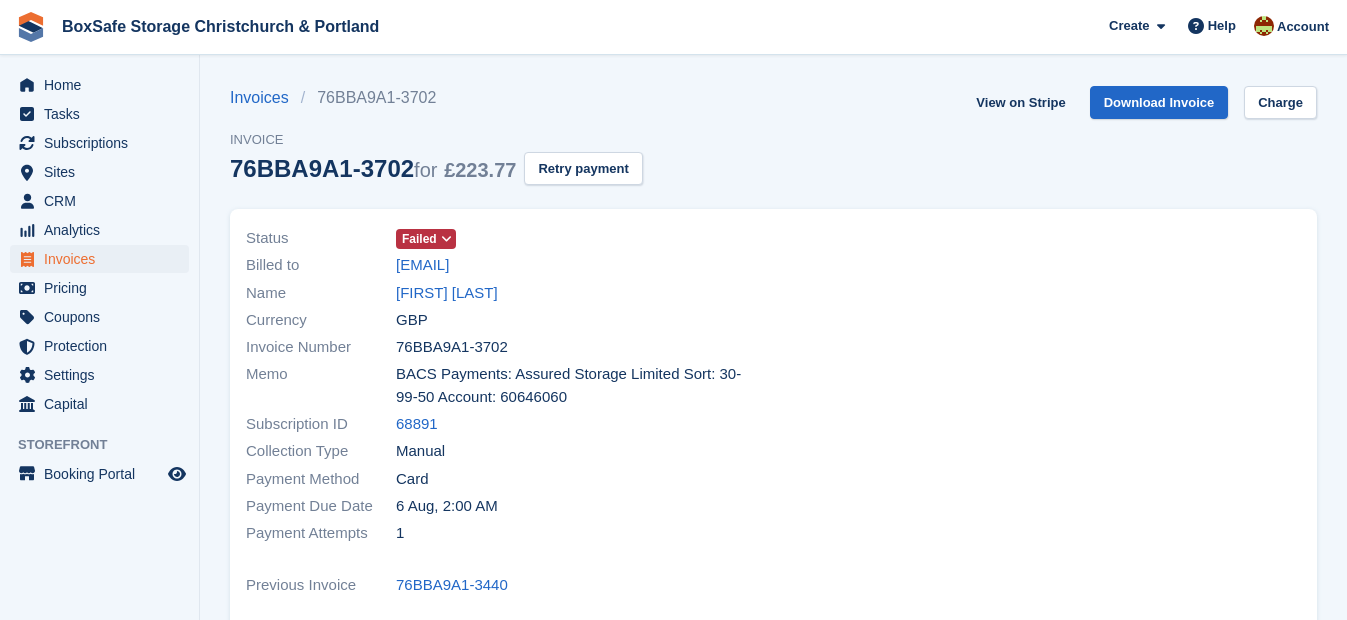 scroll, scrollTop: 0, scrollLeft: 0, axis: both 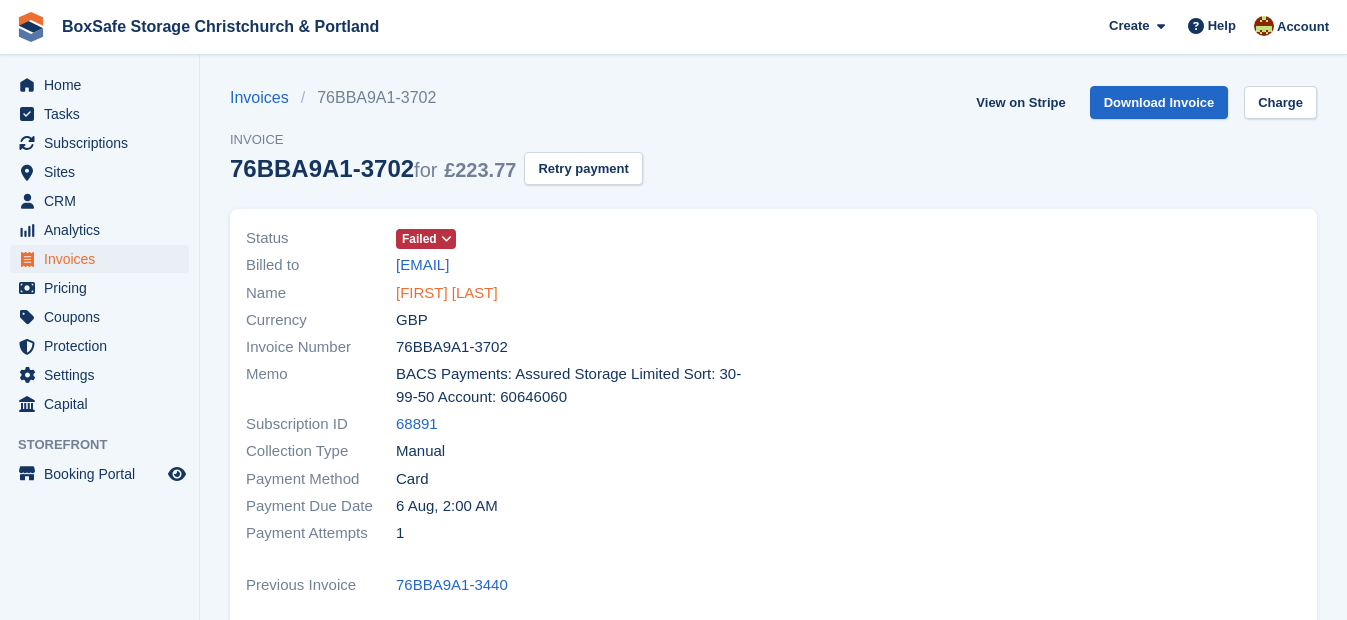 click on "[FIRST] [LAST]" at bounding box center (447, 293) 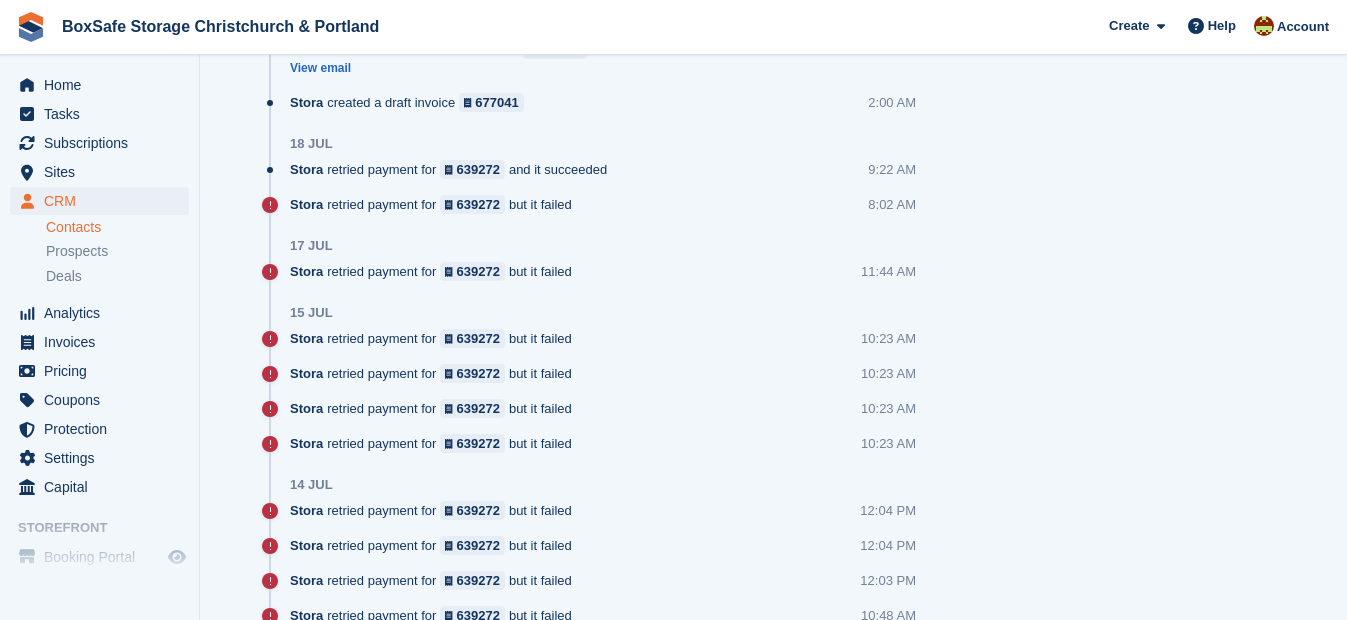 scroll, scrollTop: 1574, scrollLeft: 0, axis: vertical 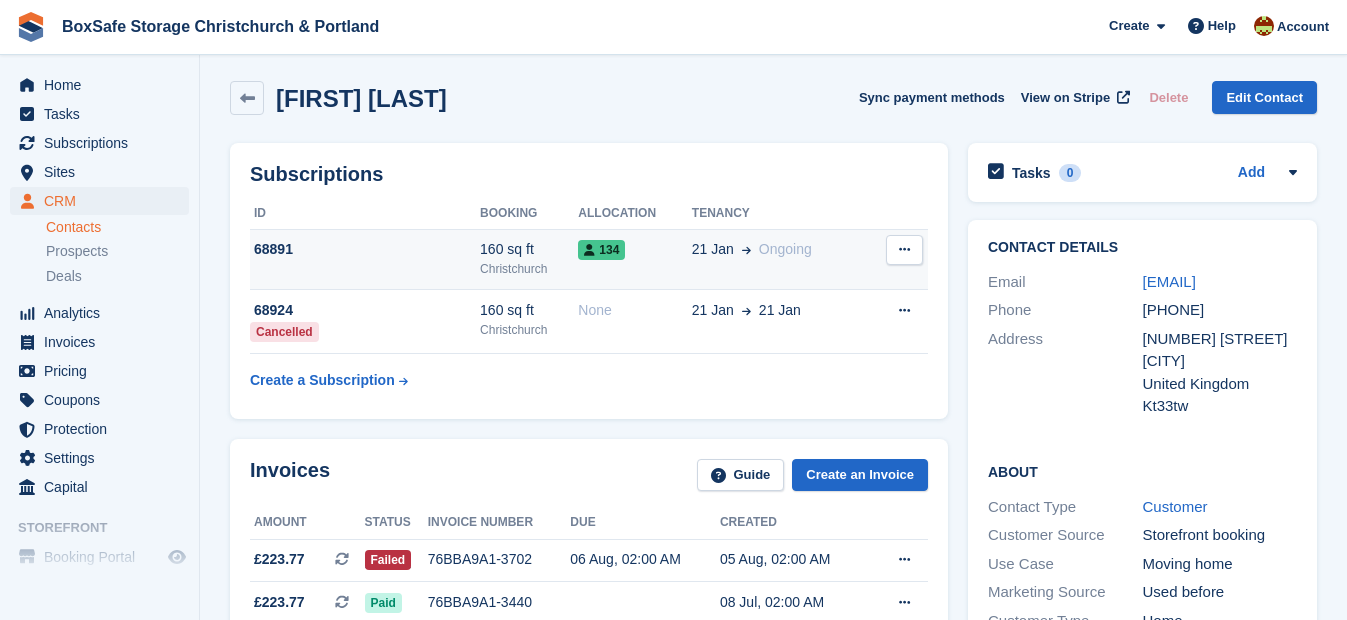 click on "68891" at bounding box center (365, 249) 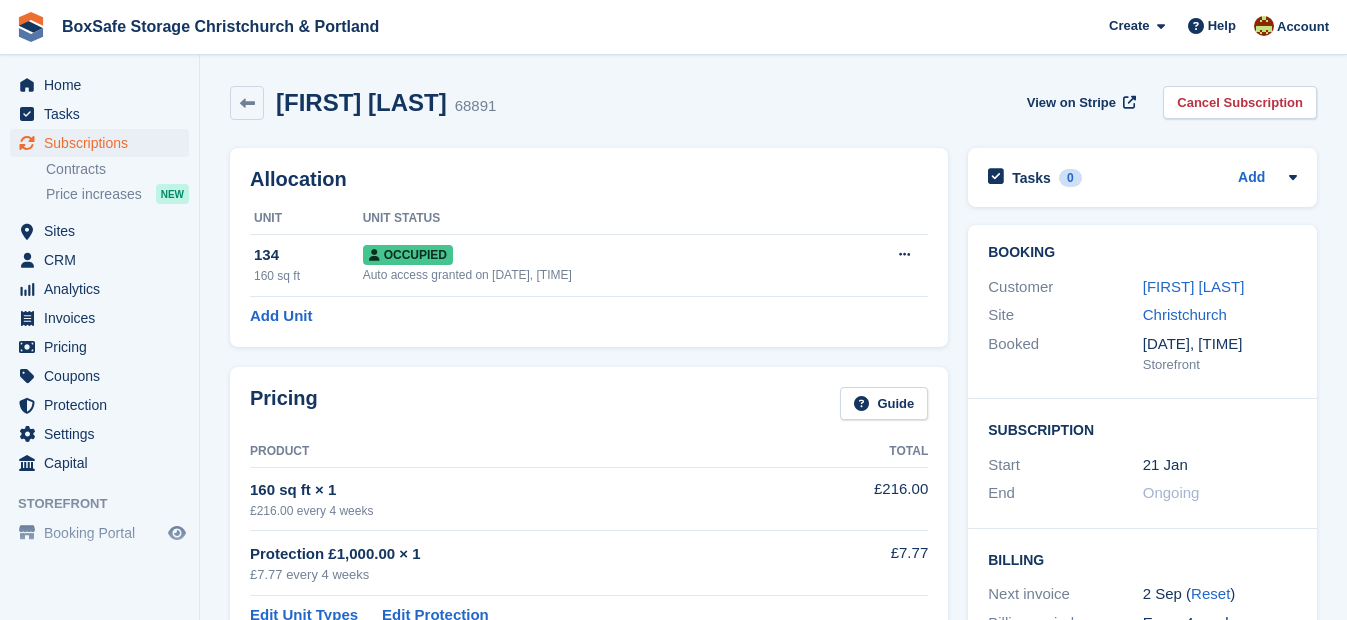 scroll, scrollTop: 0, scrollLeft: 0, axis: both 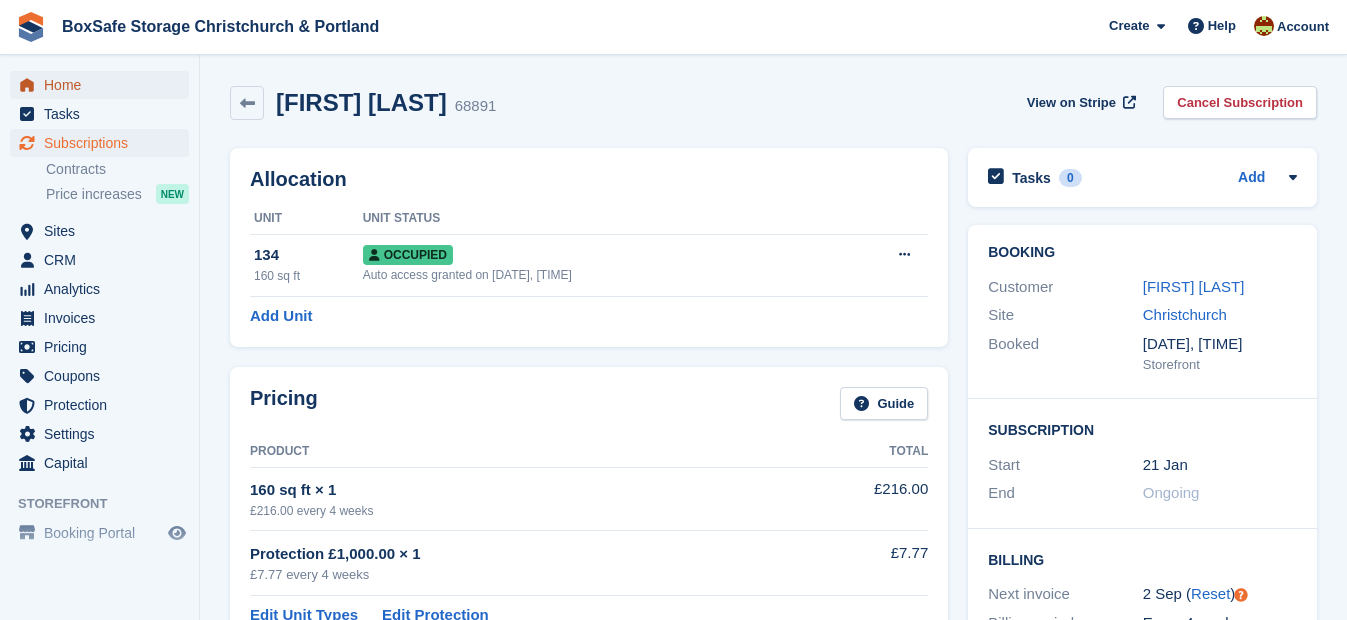 click on "Home" at bounding box center (104, 85) 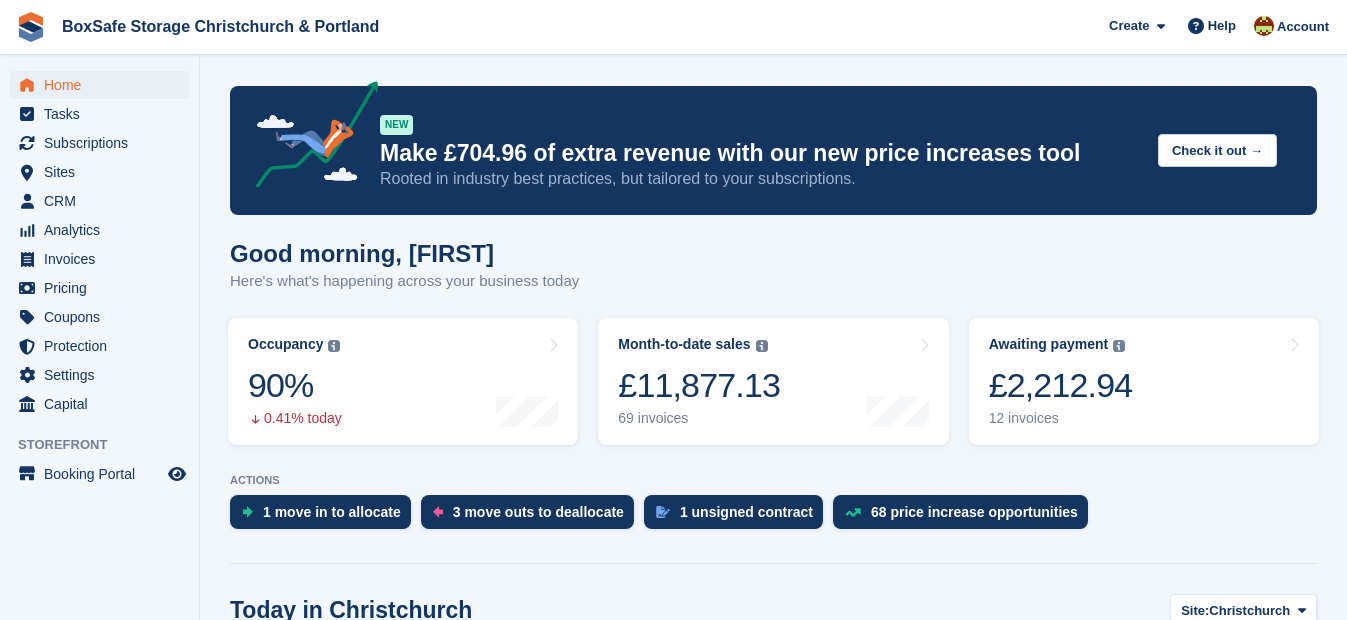 scroll, scrollTop: 0, scrollLeft: 0, axis: both 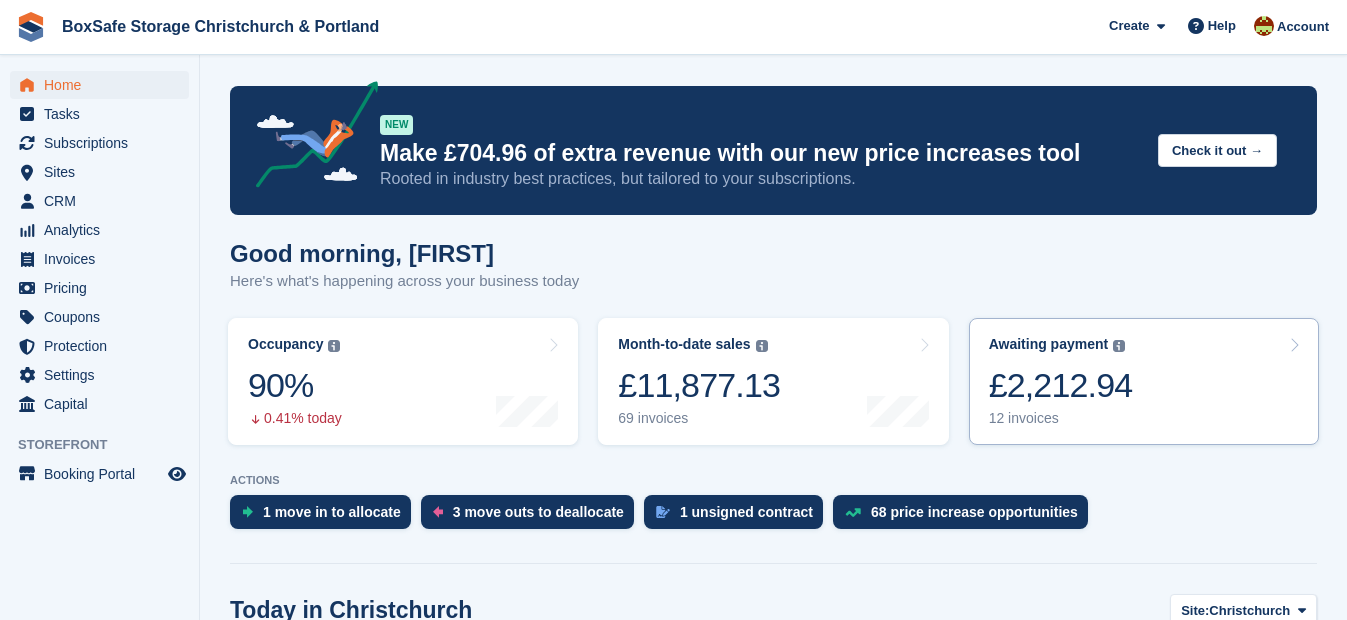 click on "£2,212.94" at bounding box center (1061, 385) 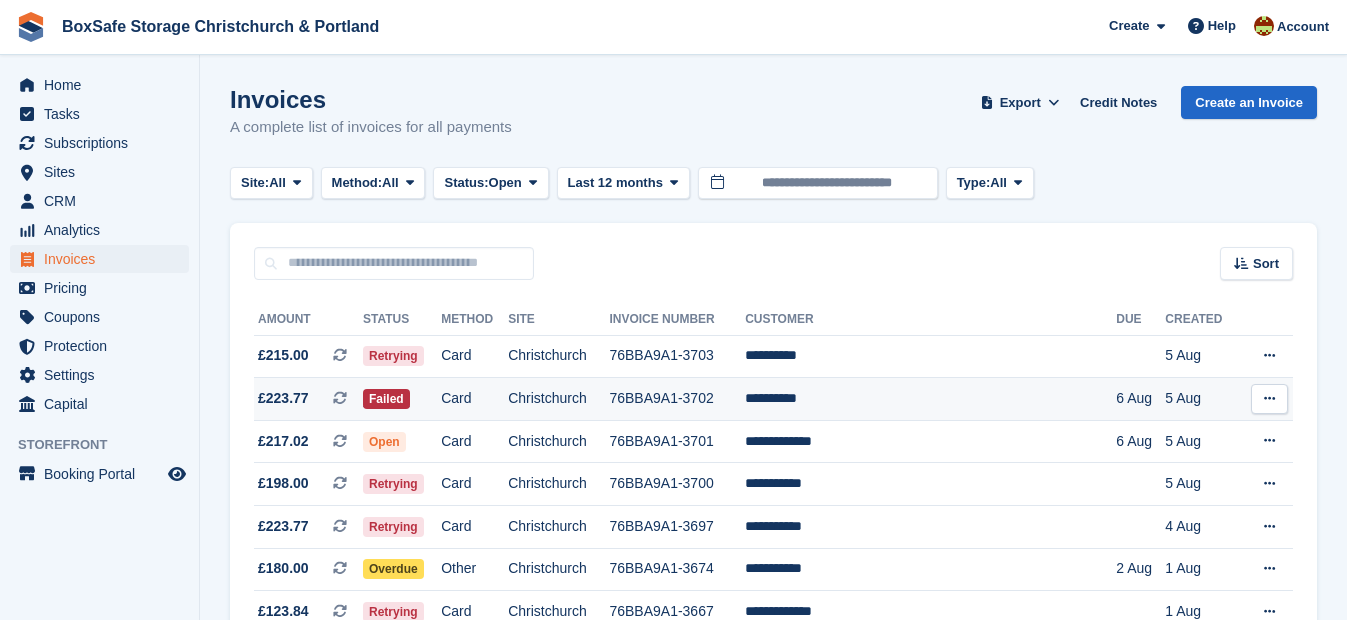 scroll, scrollTop: 0, scrollLeft: 0, axis: both 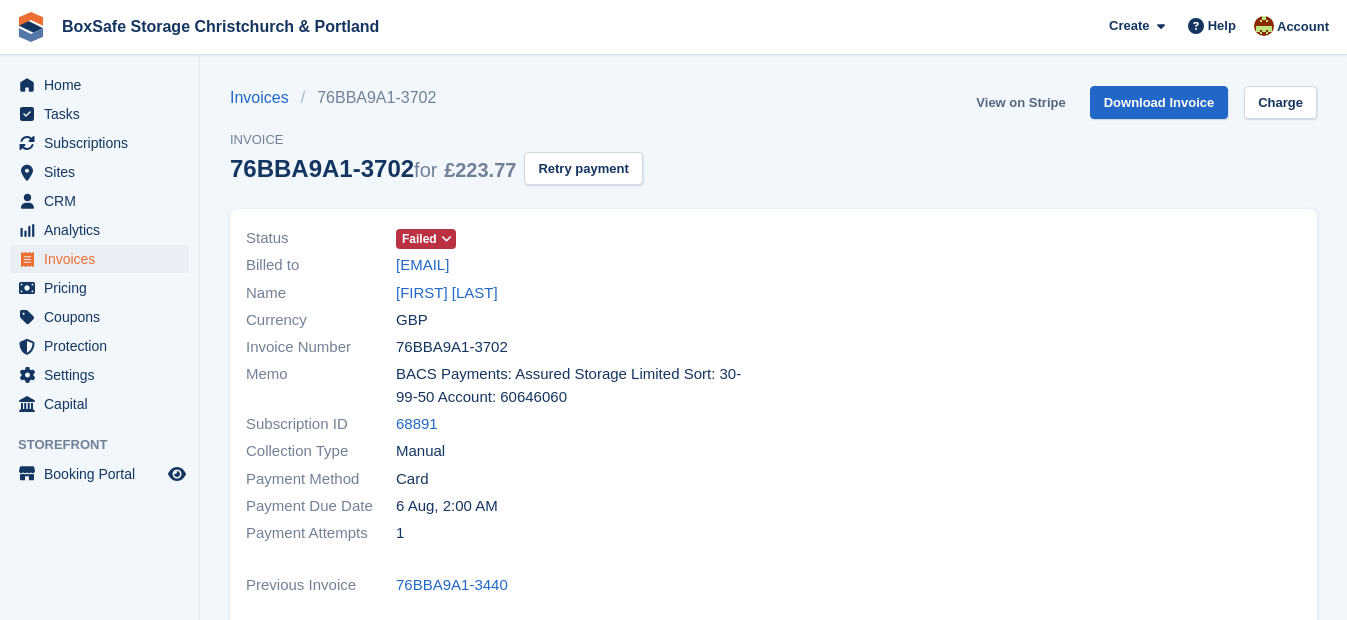 click on "View on Stripe" at bounding box center [1020, 102] 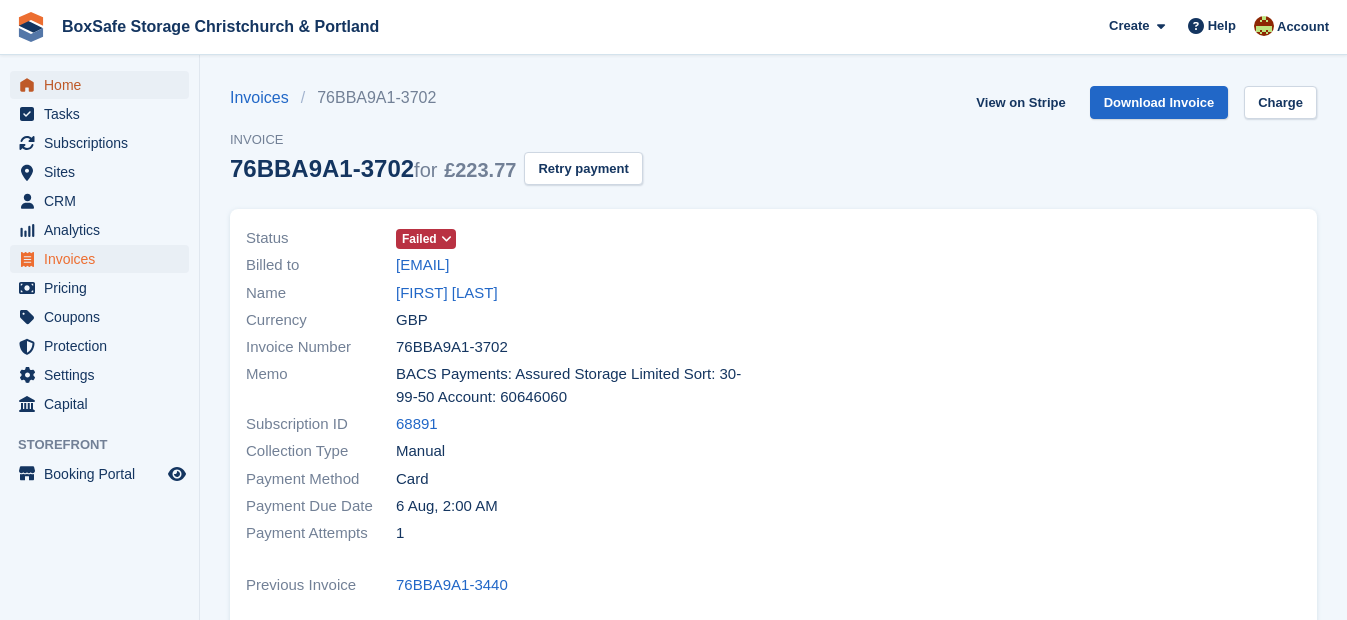 click on "Home" at bounding box center [104, 85] 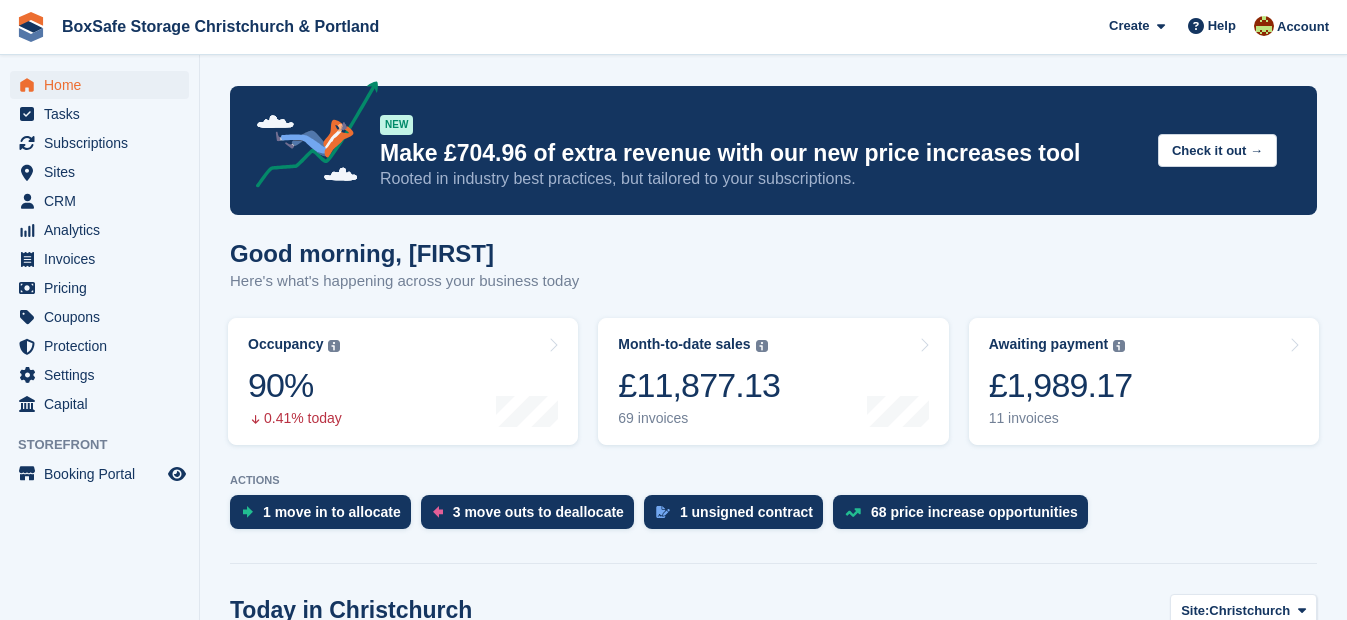 scroll, scrollTop: 0, scrollLeft: 0, axis: both 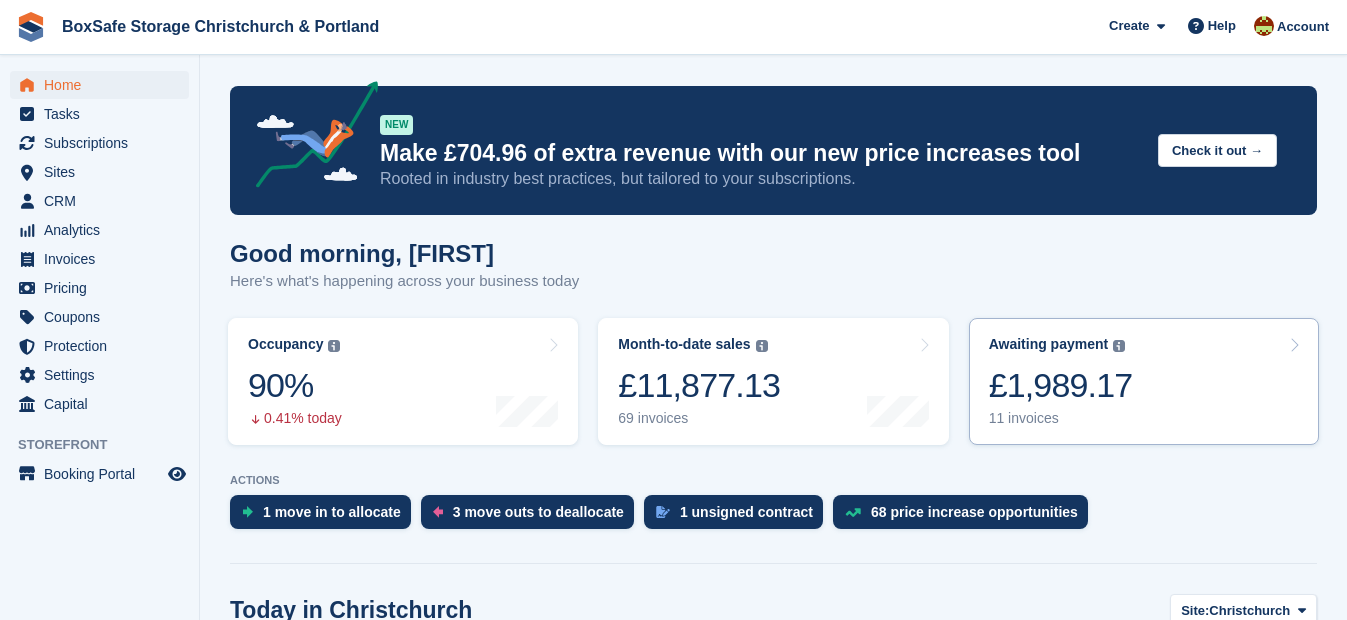 click on "£1,989.17" at bounding box center [1061, 385] 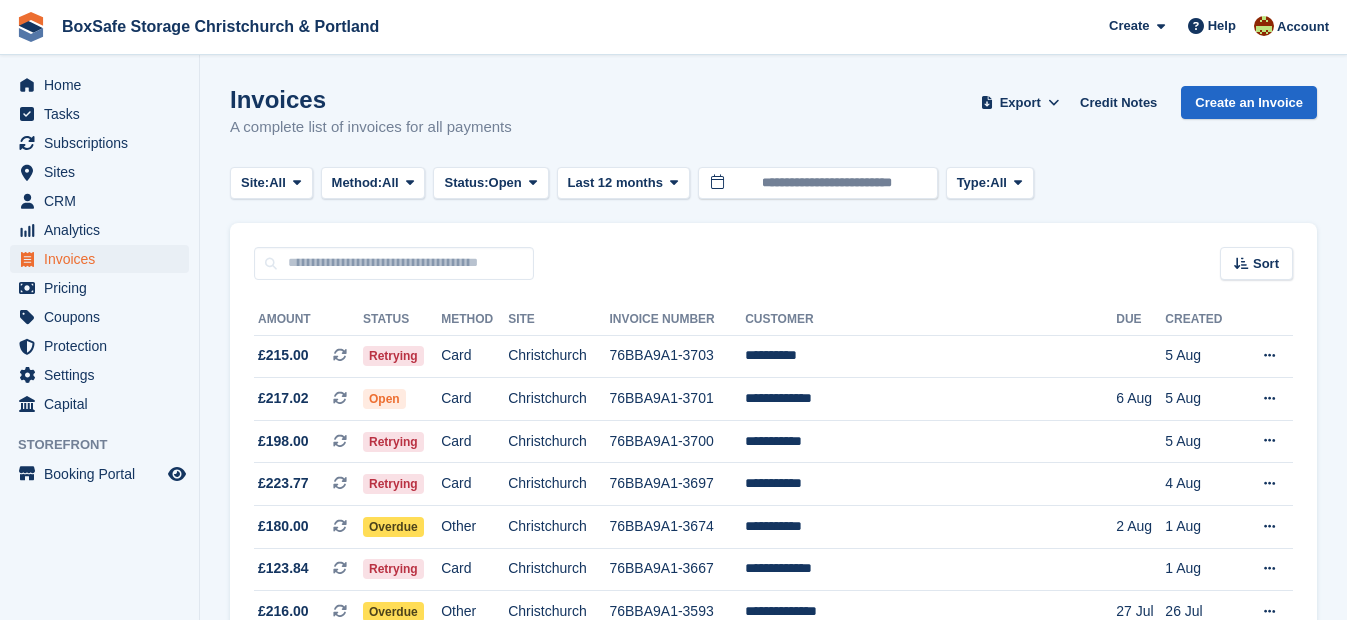 scroll, scrollTop: 0, scrollLeft: 0, axis: both 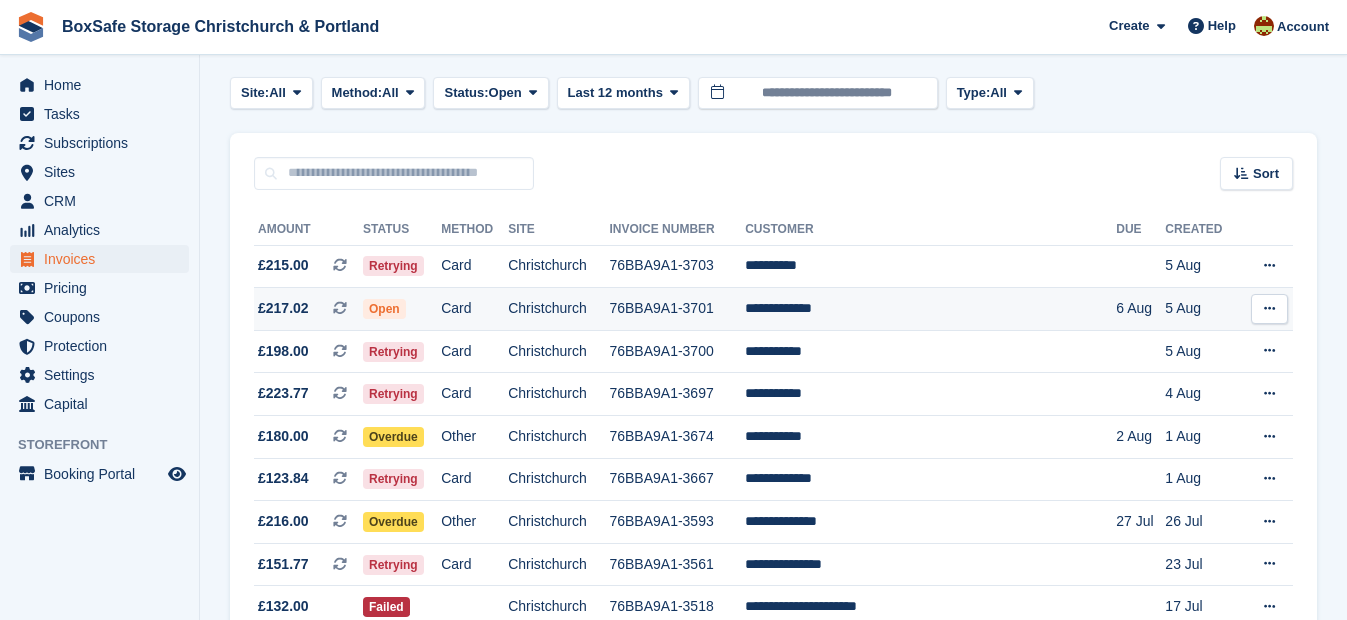click on "**********" at bounding box center (930, 309) 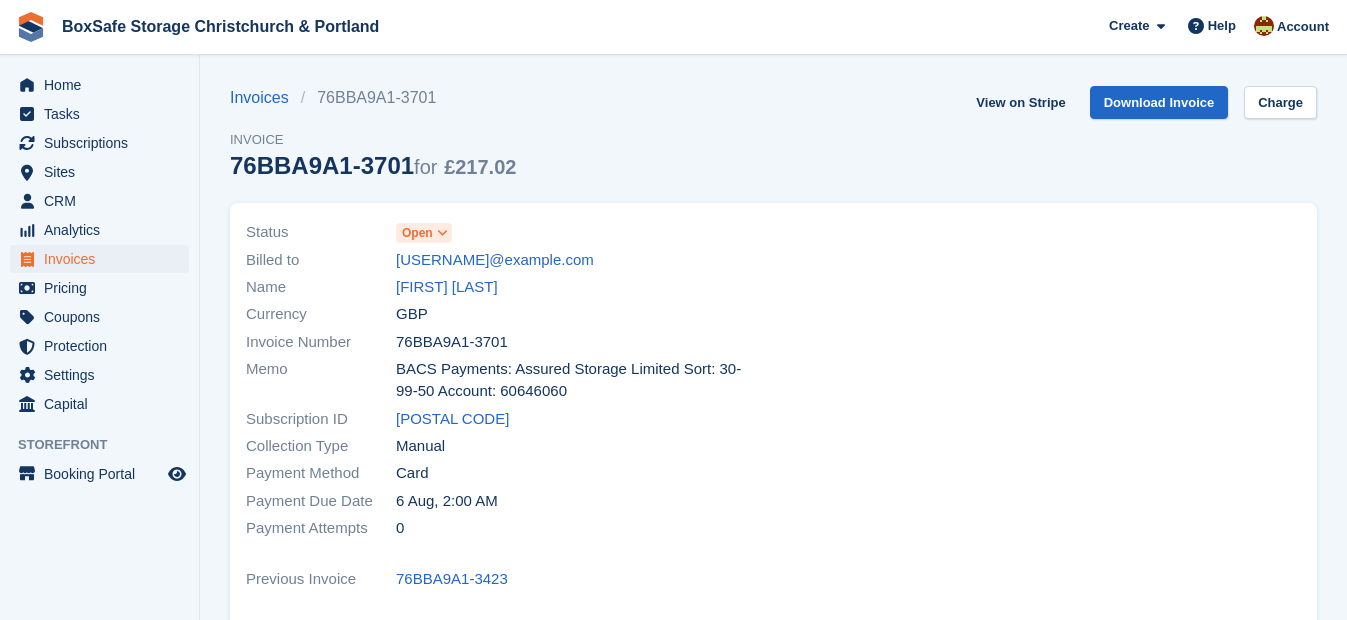 scroll, scrollTop: 0, scrollLeft: 0, axis: both 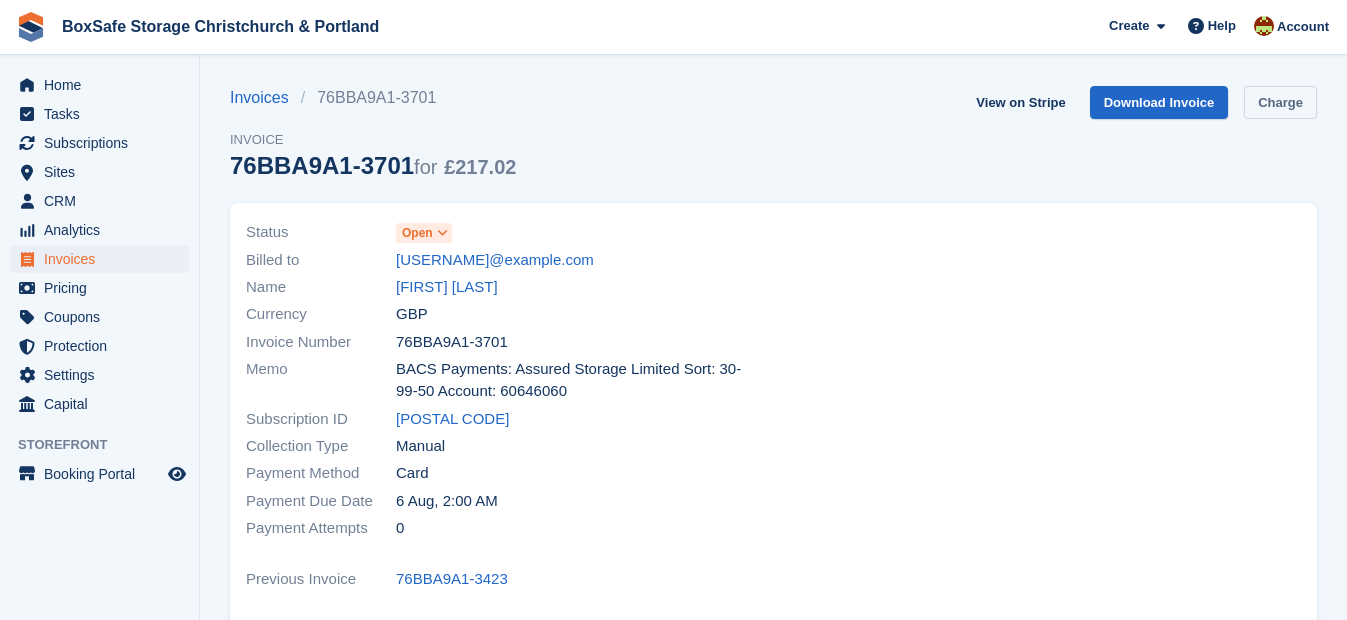 click on "Charge" at bounding box center [1280, 102] 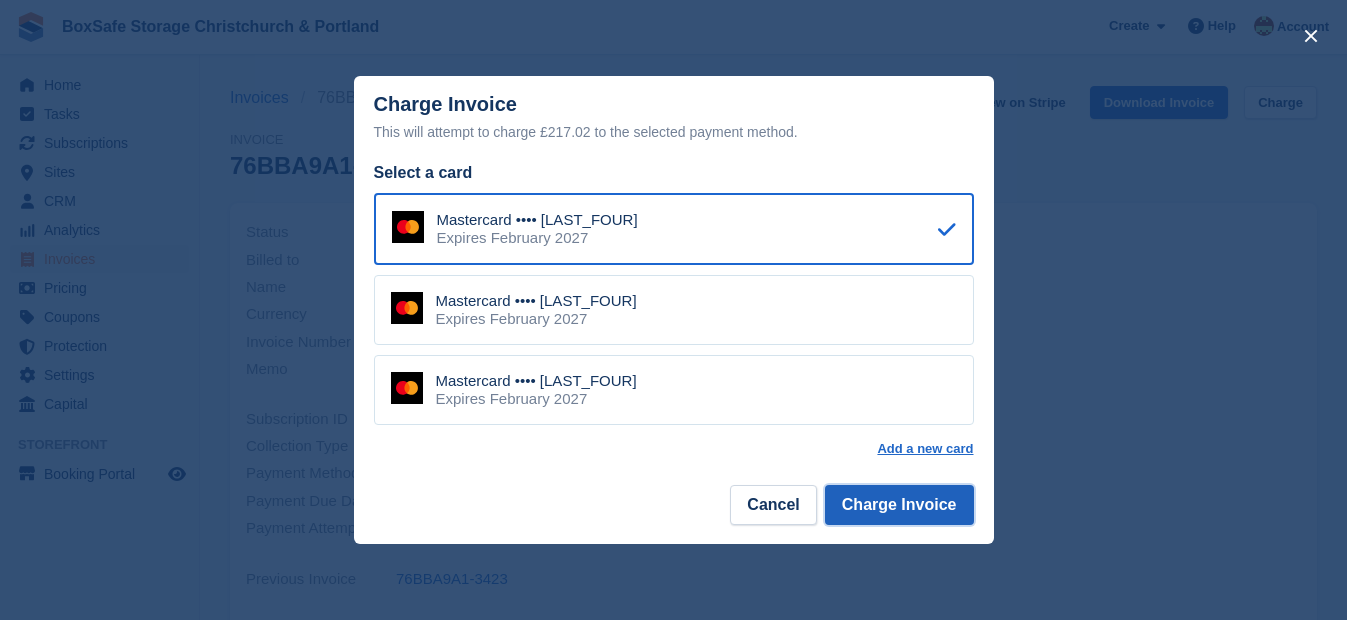 click on "Charge Invoice" at bounding box center [899, 505] 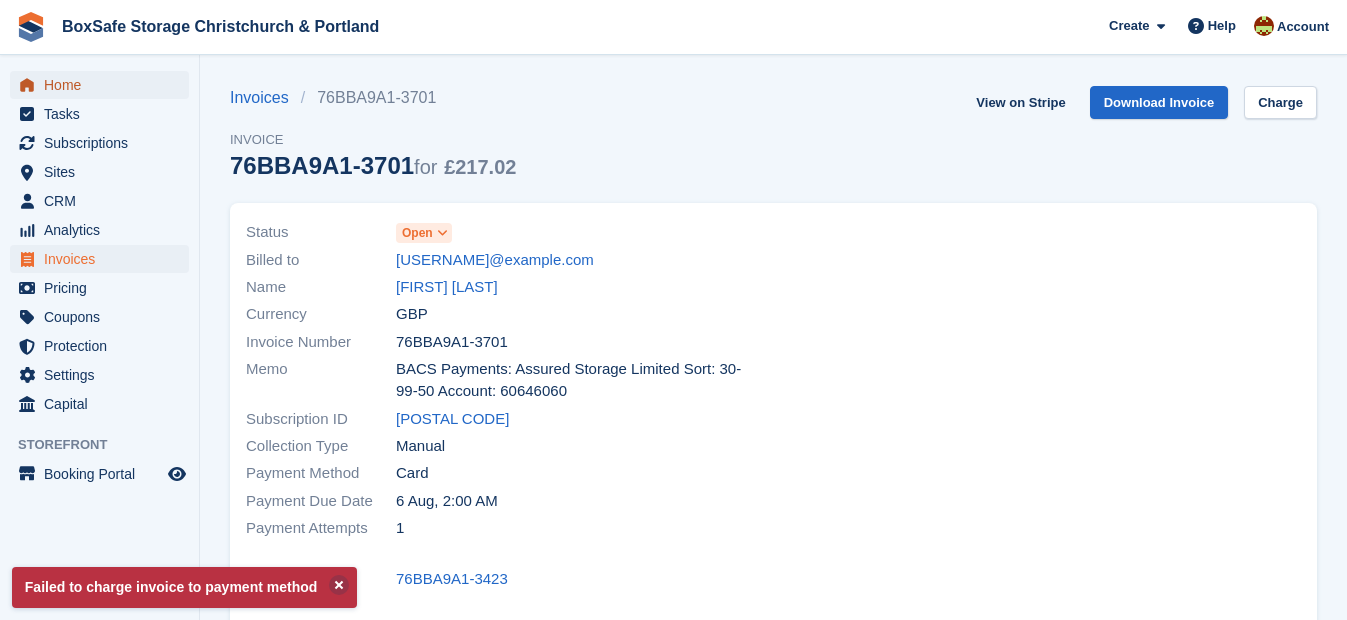 click on "Home" at bounding box center [104, 85] 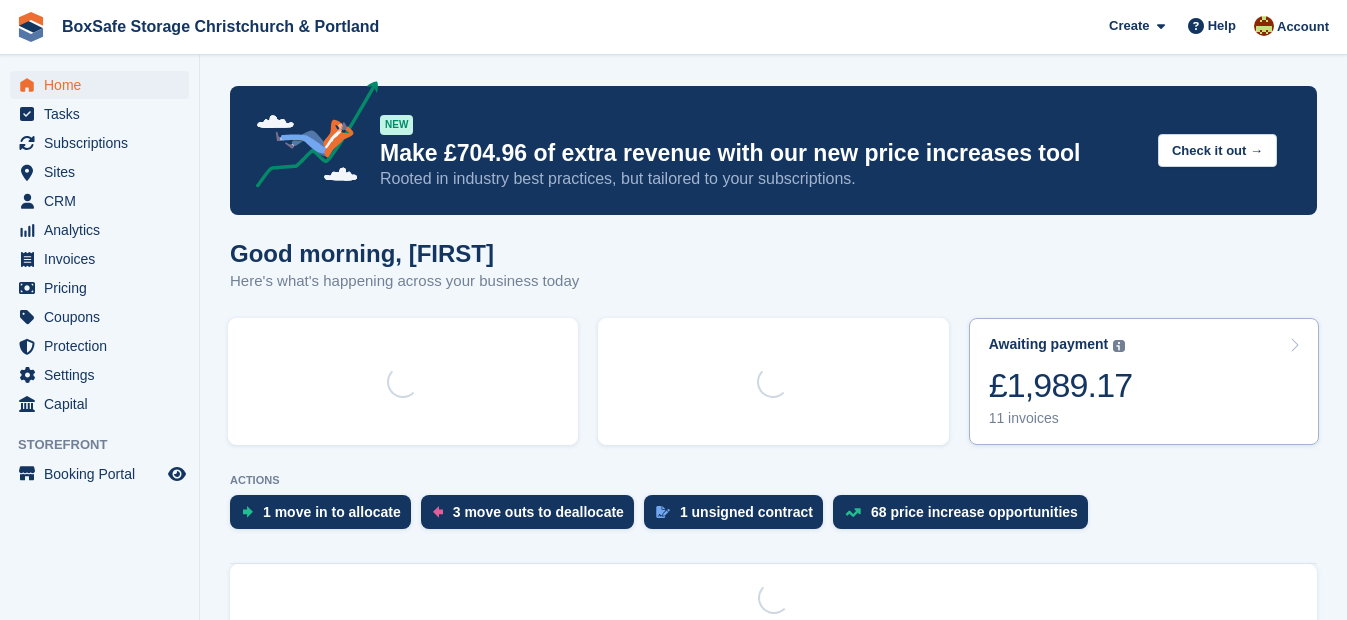 scroll, scrollTop: 0, scrollLeft: 0, axis: both 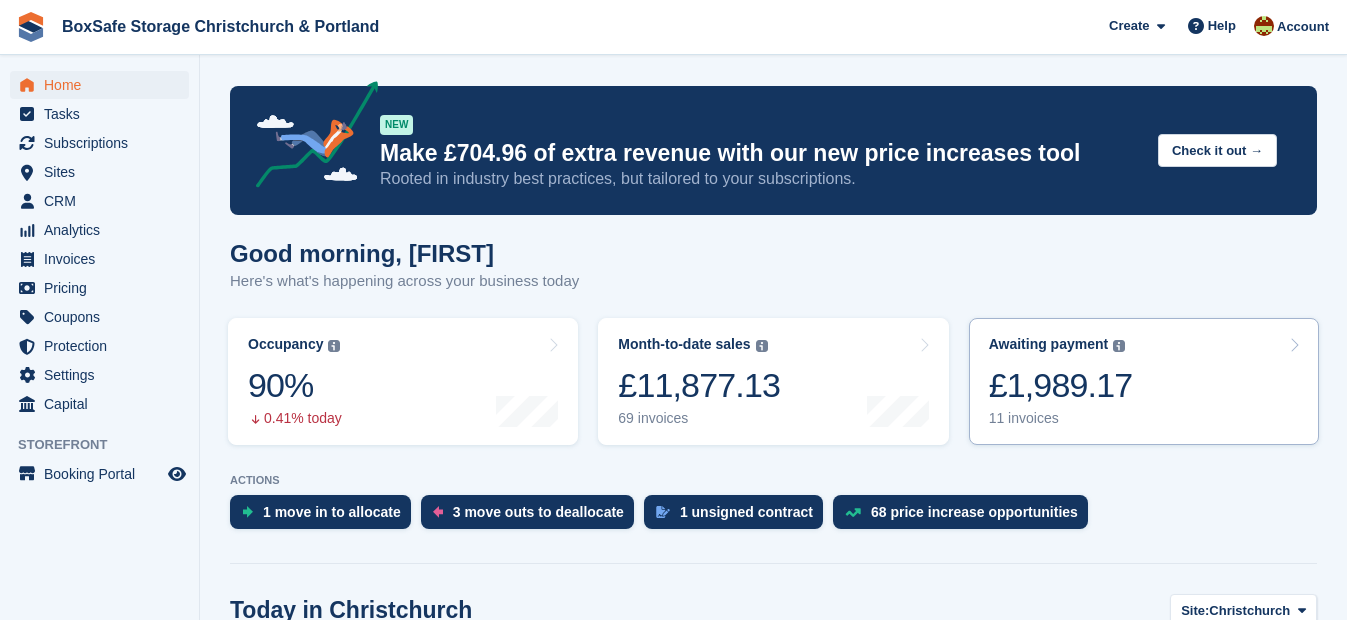 click on "£1,989.17" at bounding box center [1061, 385] 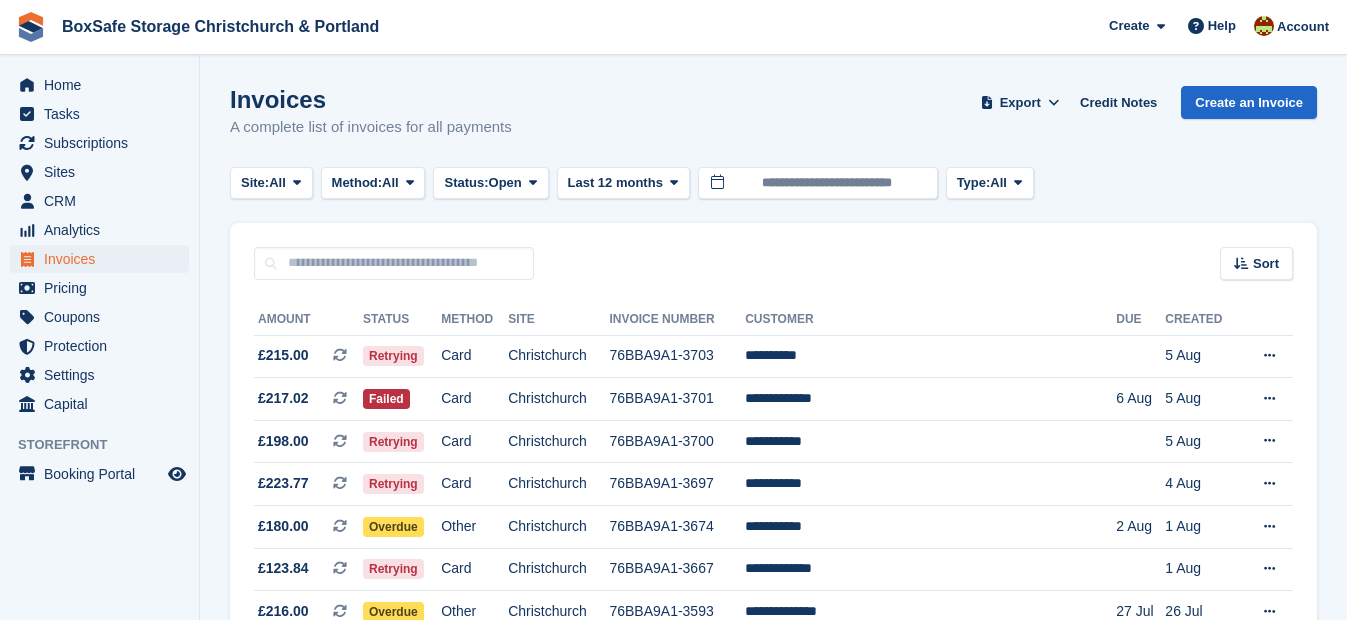 scroll, scrollTop: 0, scrollLeft: 0, axis: both 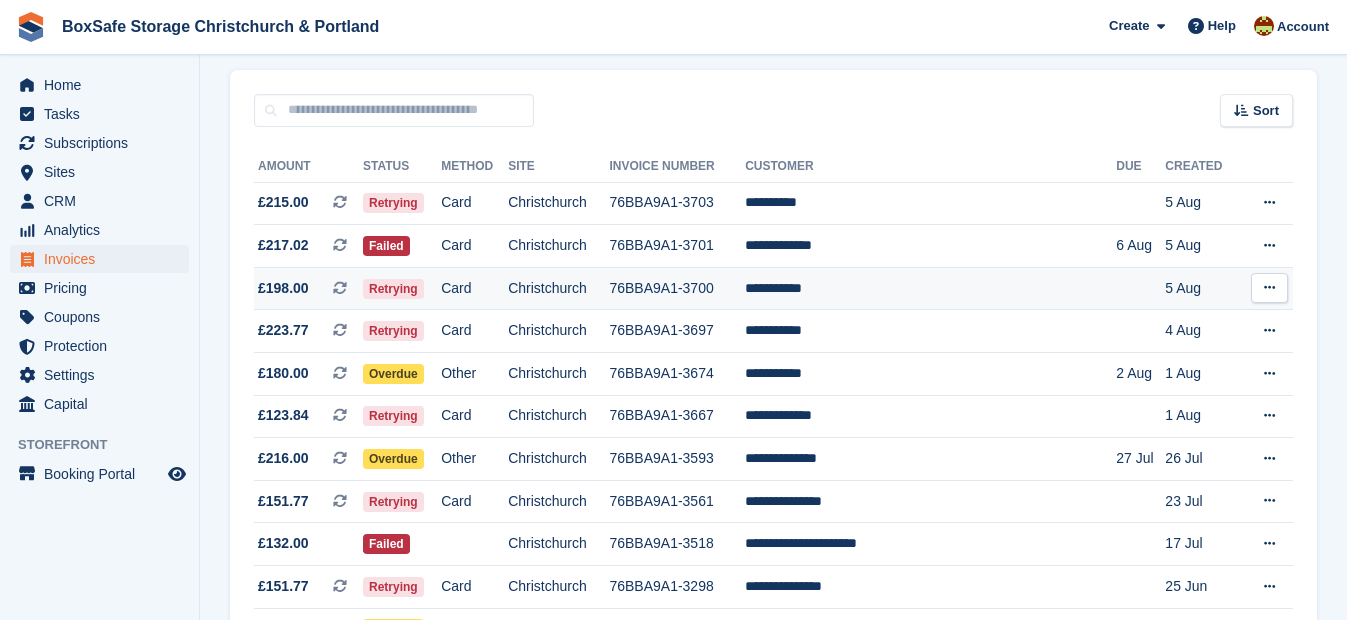 click on "**********" at bounding box center (930, 288) 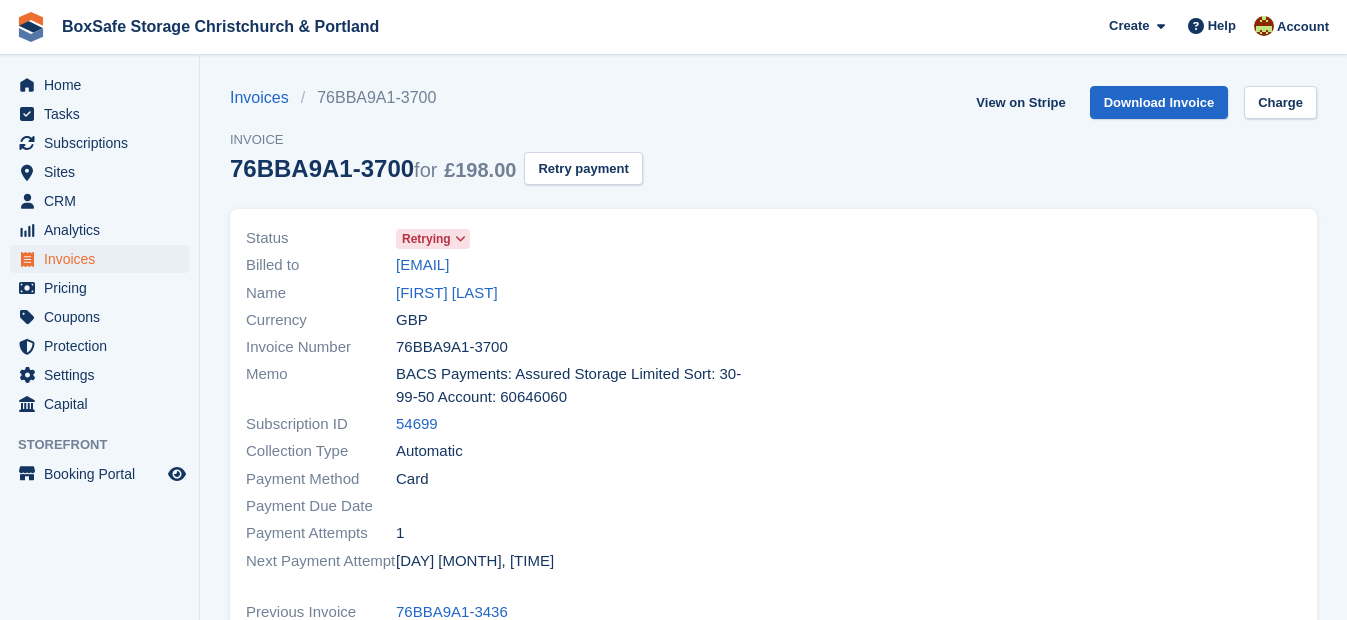 scroll, scrollTop: 0, scrollLeft: 0, axis: both 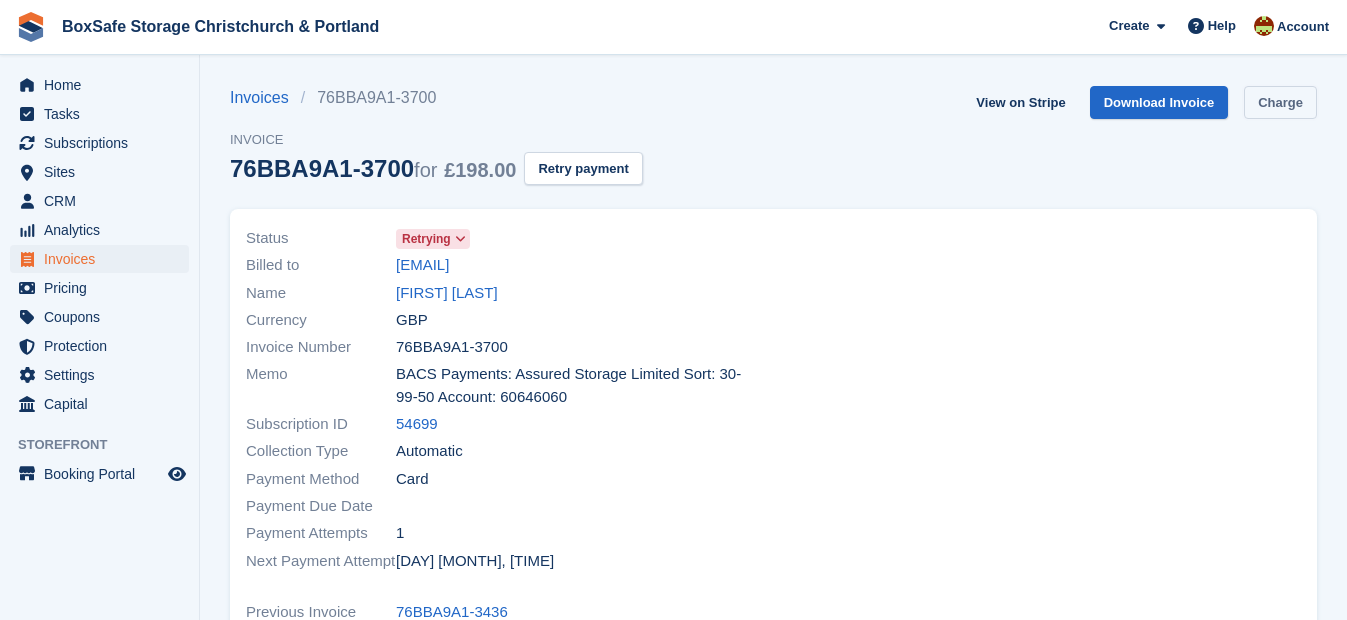 click on "Charge" at bounding box center [1280, 102] 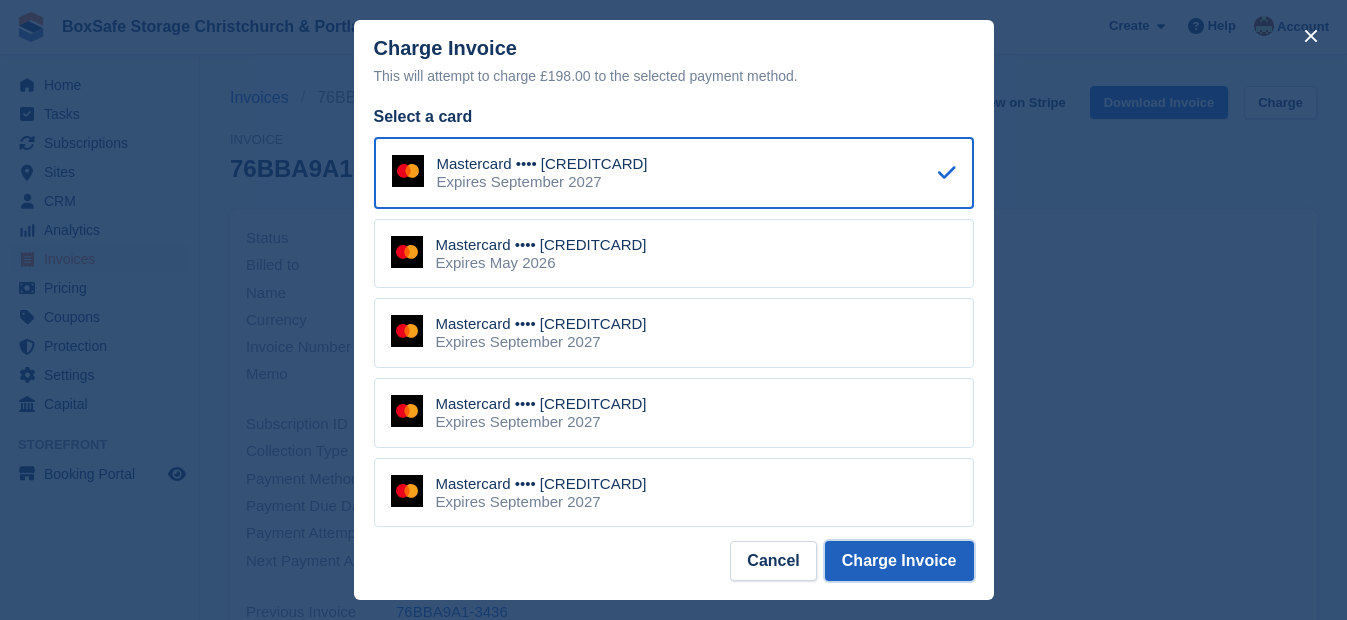 click on "Charge Invoice" at bounding box center (899, 561) 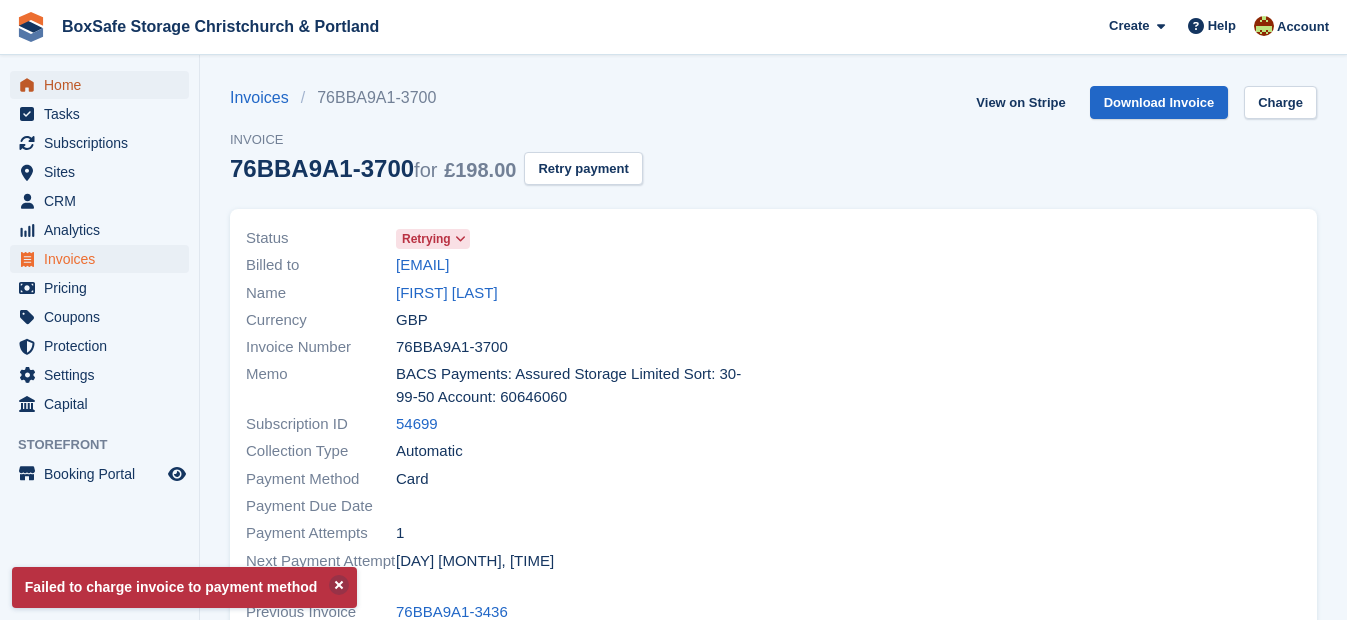 click on "Home" at bounding box center [104, 85] 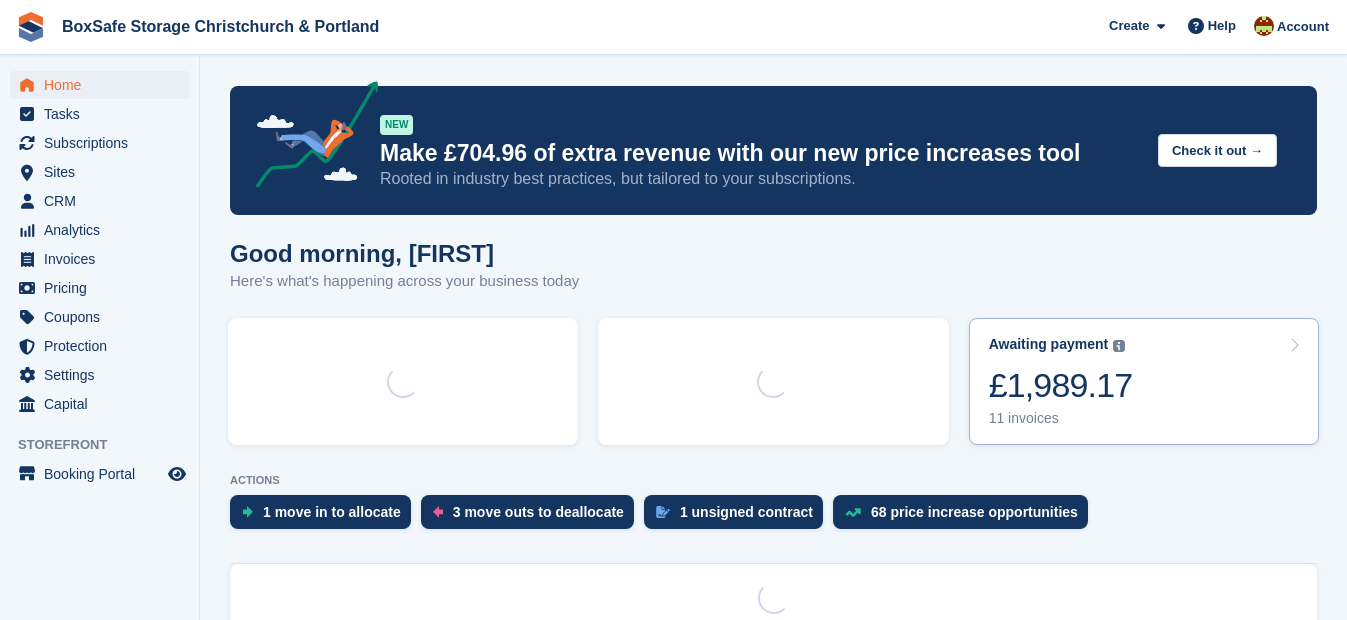 scroll, scrollTop: 0, scrollLeft: 0, axis: both 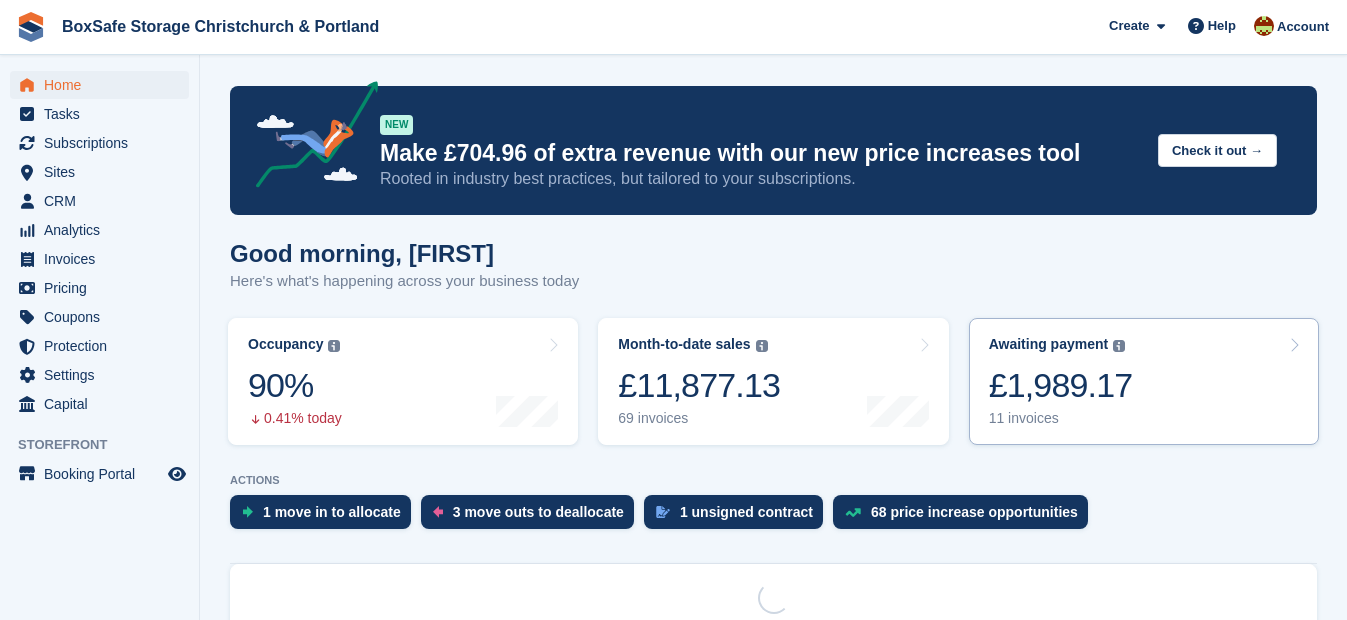 click on "£1,989.17" at bounding box center [1061, 385] 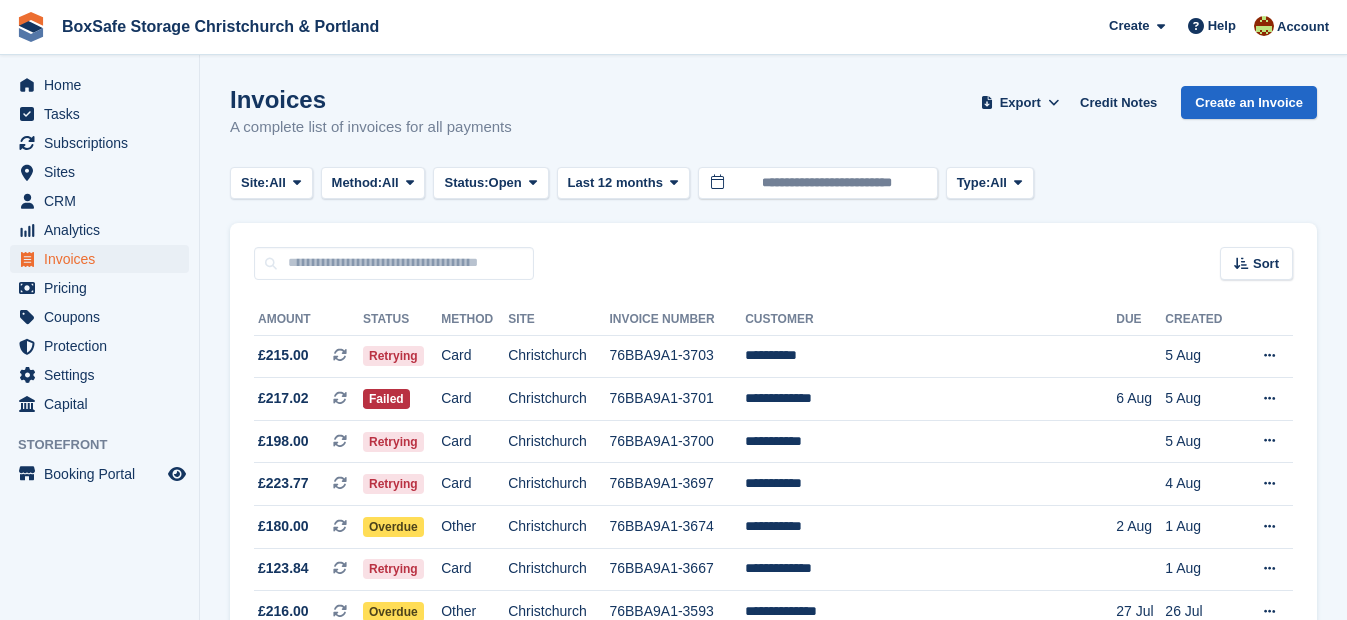 scroll, scrollTop: 0, scrollLeft: 0, axis: both 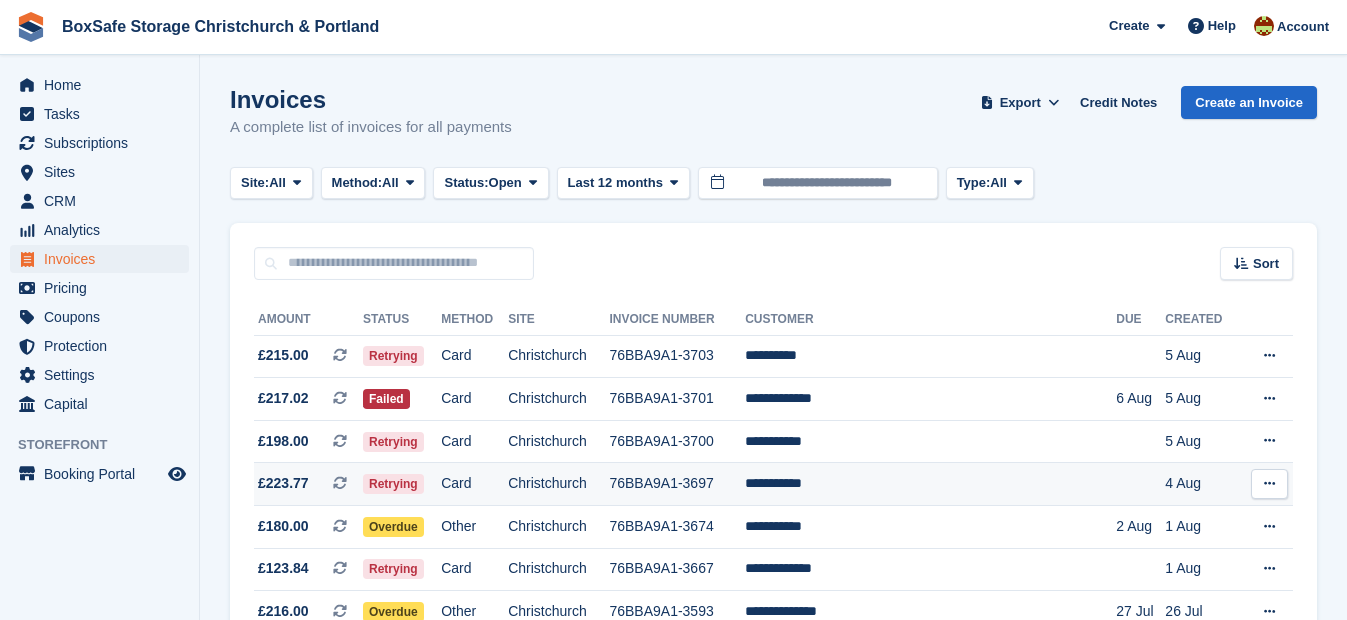 click on "**********" at bounding box center (930, 484) 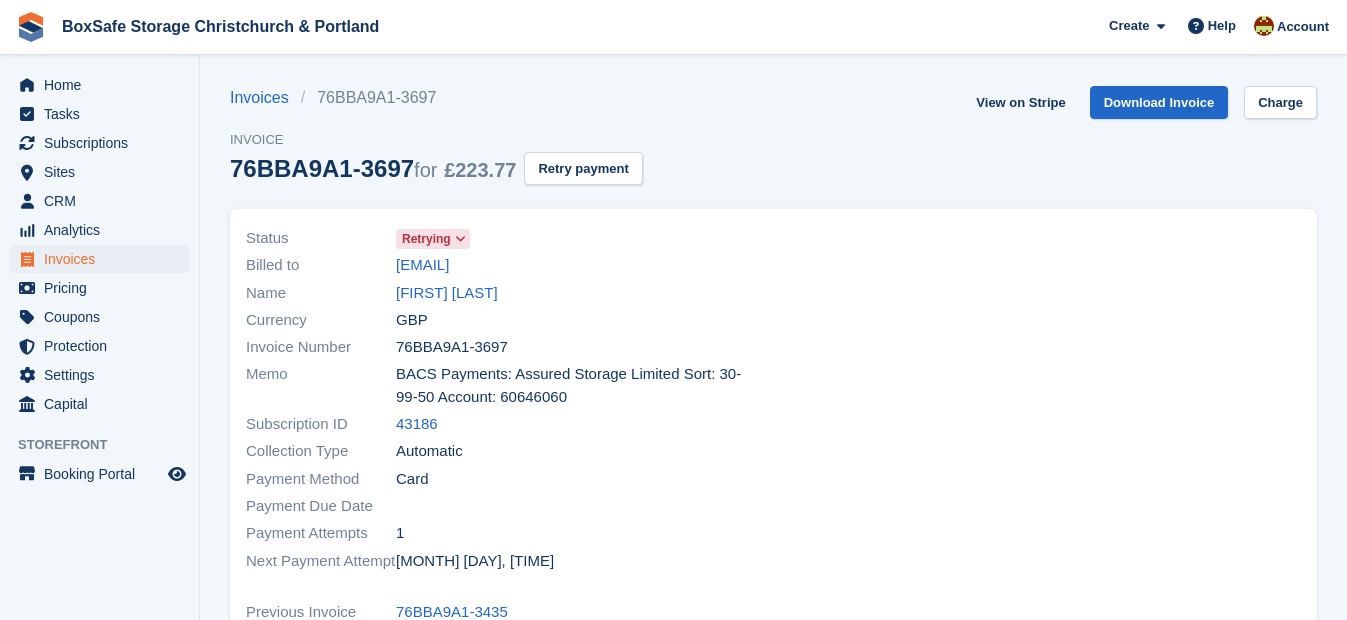 scroll, scrollTop: 0, scrollLeft: 0, axis: both 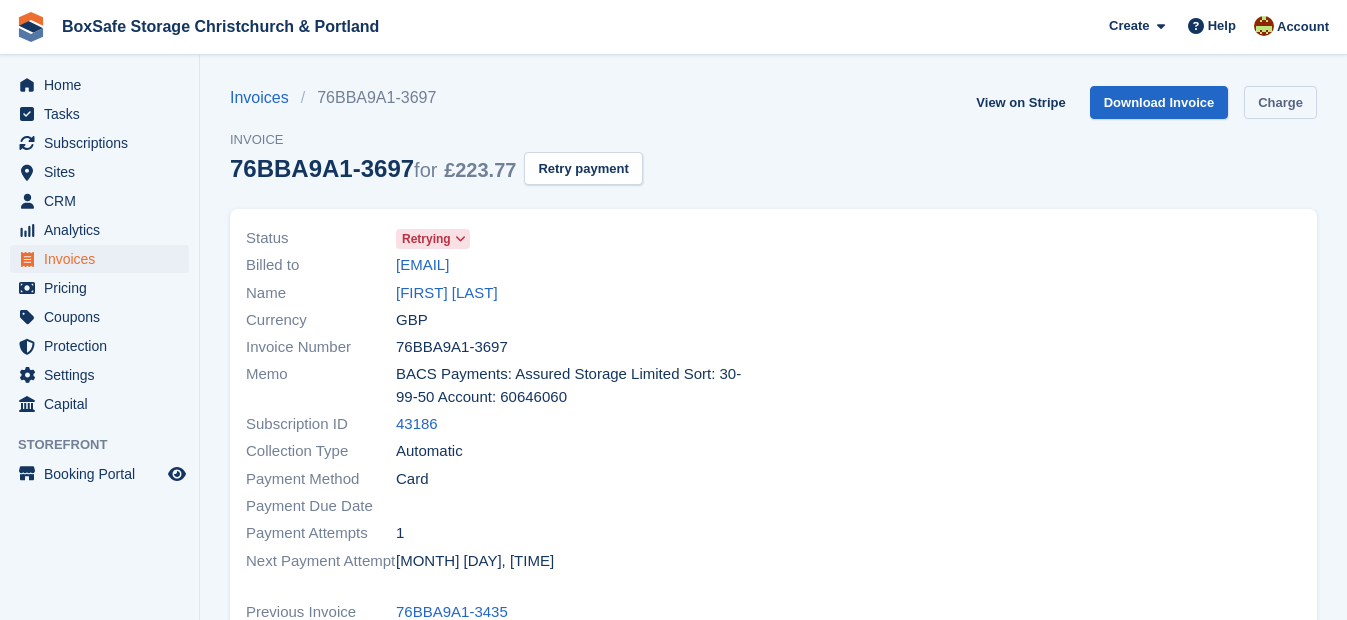 click on "Charge" at bounding box center (1280, 102) 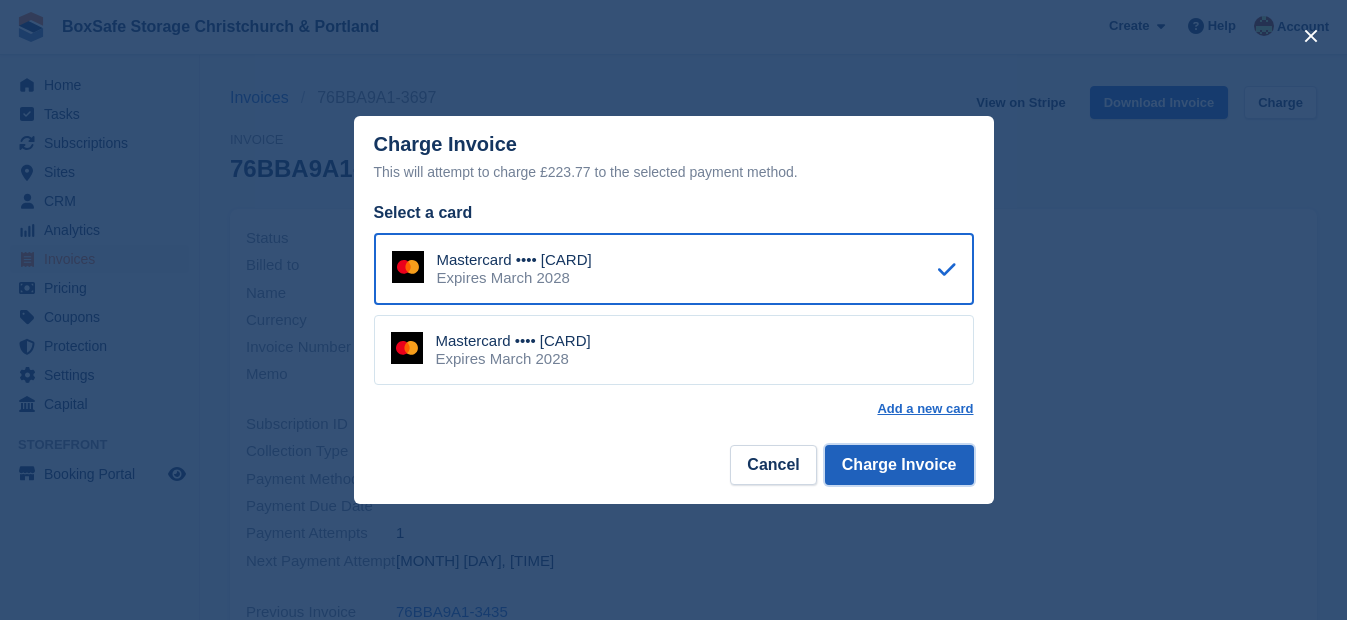 click on "Charge Invoice" at bounding box center [899, 465] 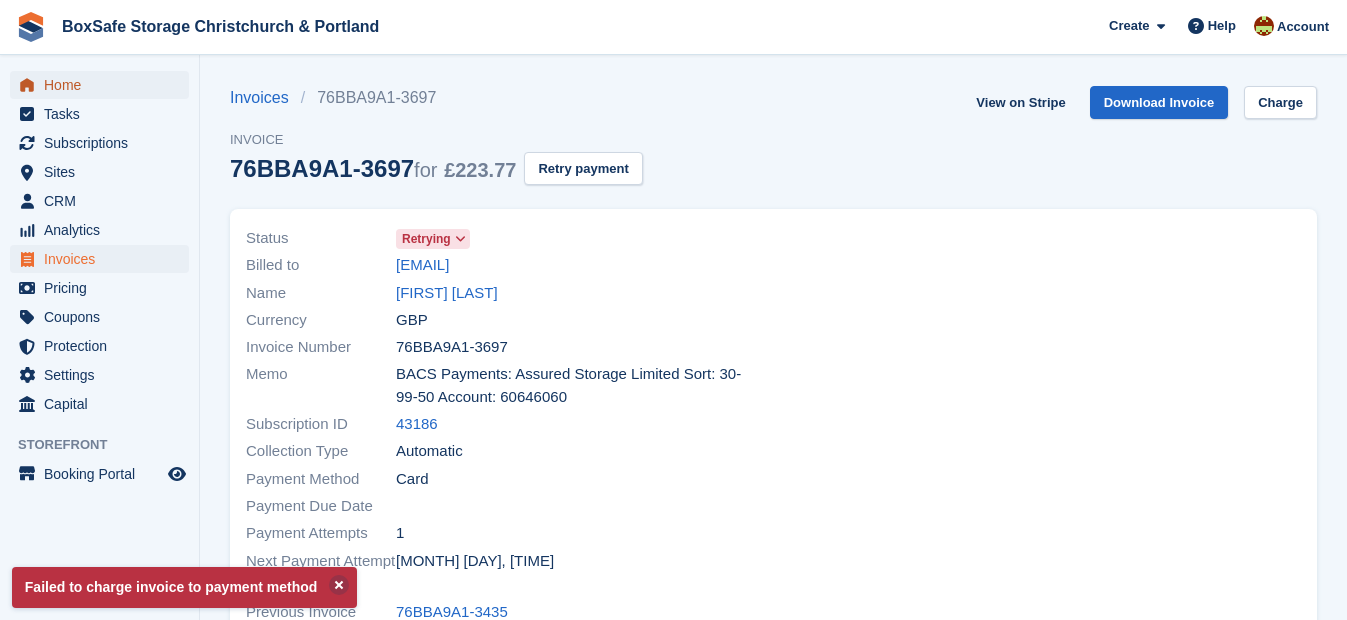 click on "Home" at bounding box center [104, 85] 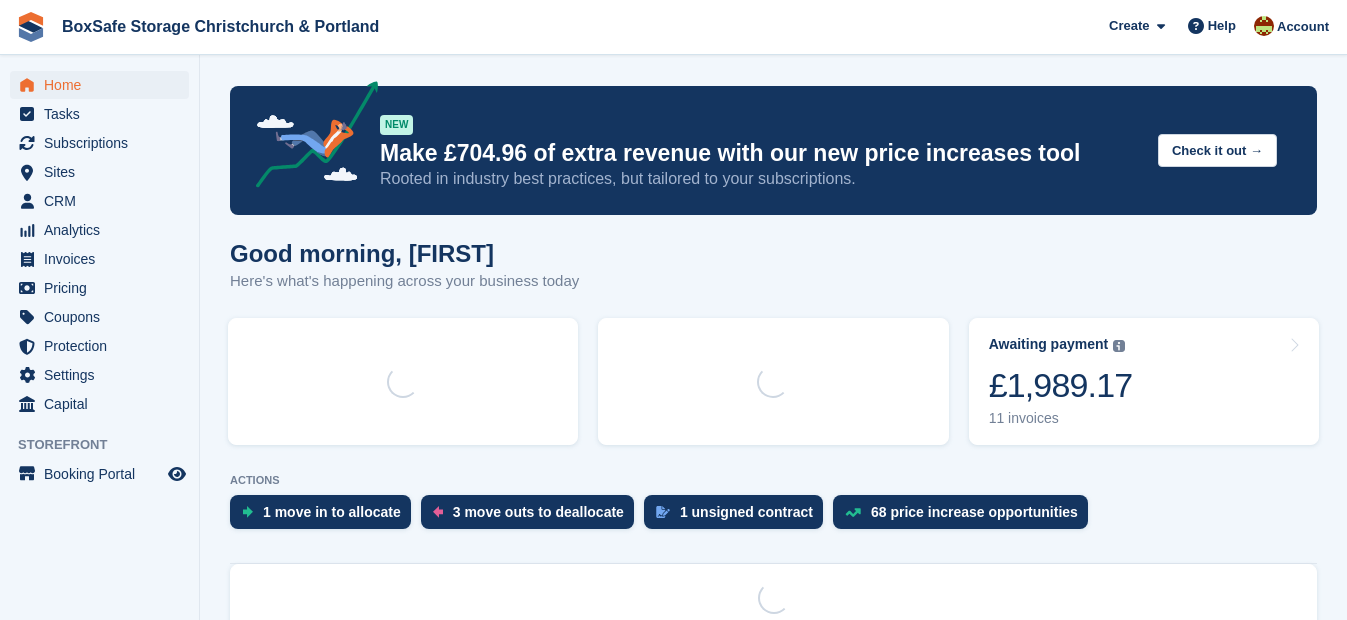 scroll, scrollTop: 0, scrollLeft: 0, axis: both 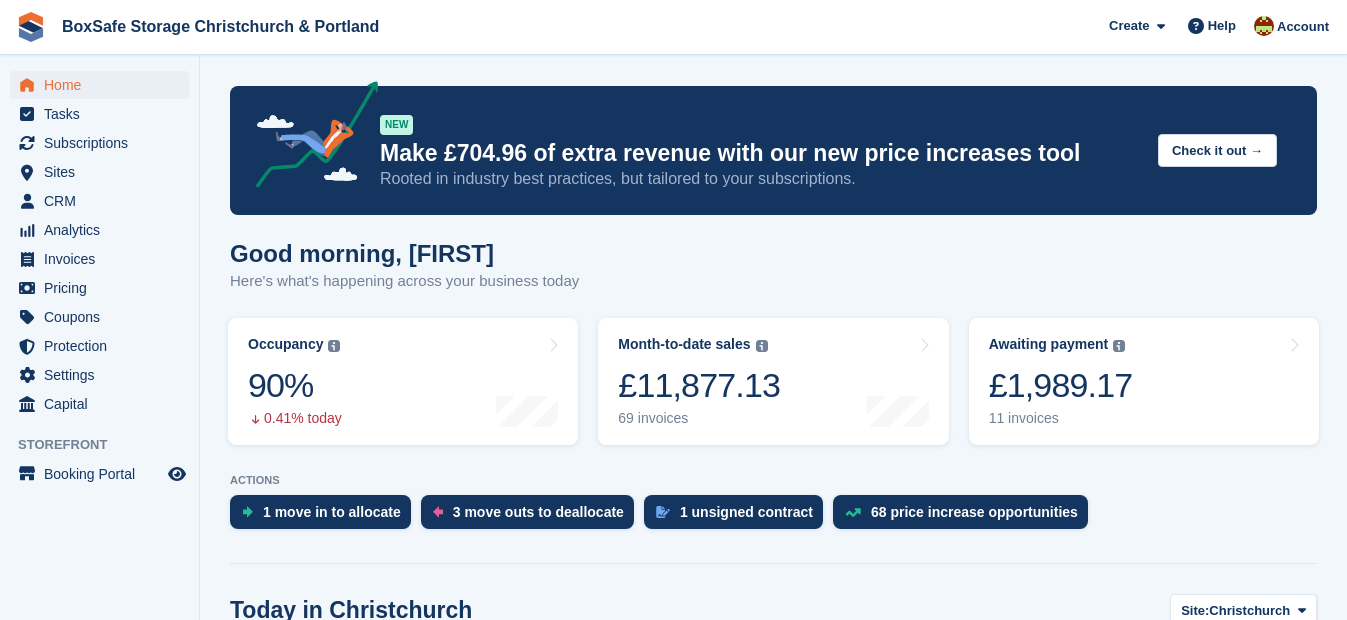 click on "£1,989.17" at bounding box center [1061, 385] 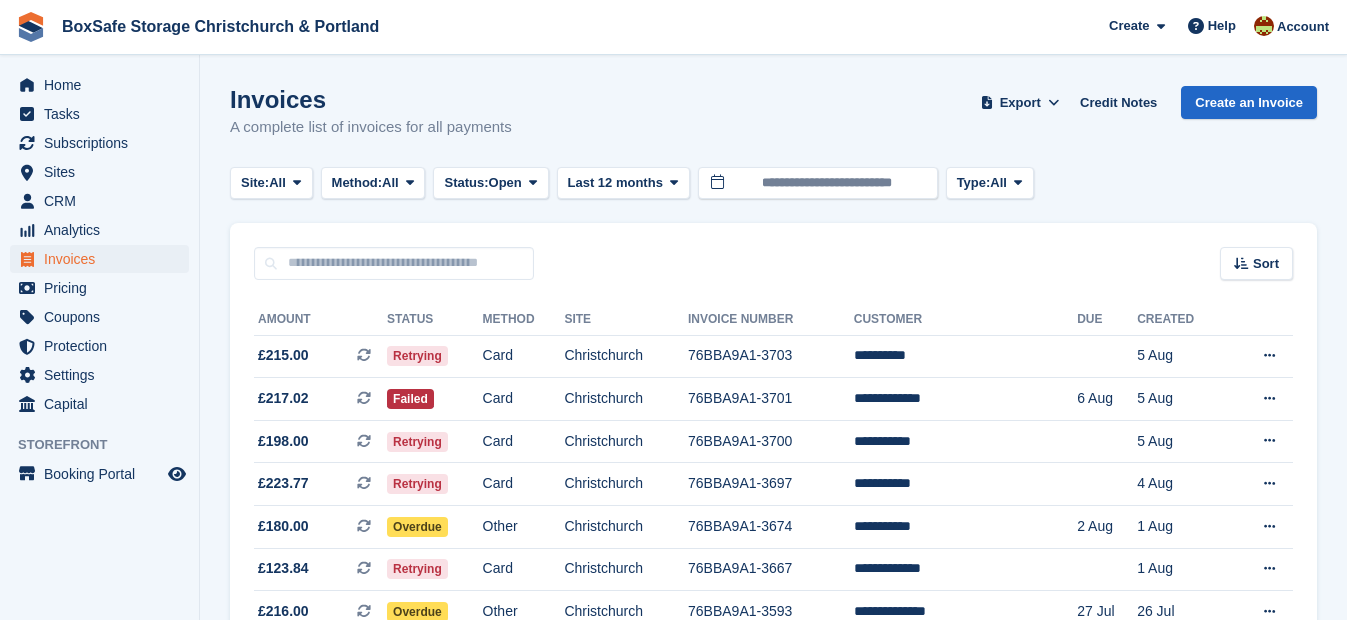 scroll, scrollTop: 0, scrollLeft: 0, axis: both 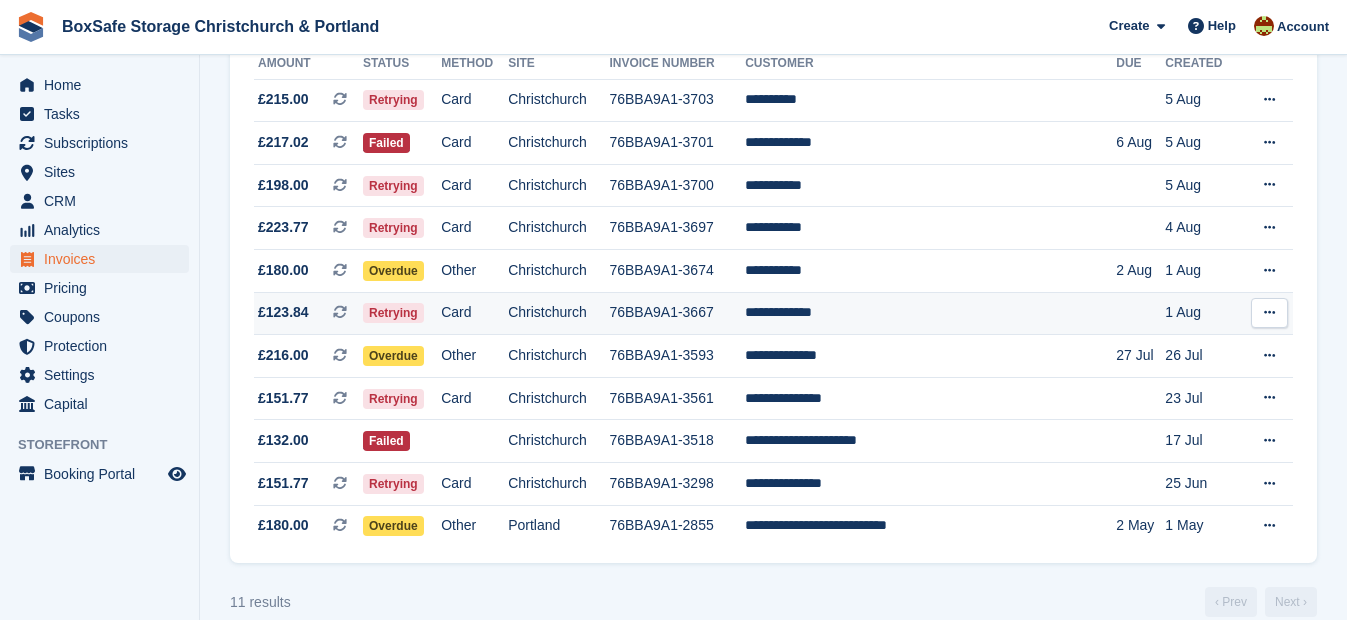 click on "**********" at bounding box center (930, 313) 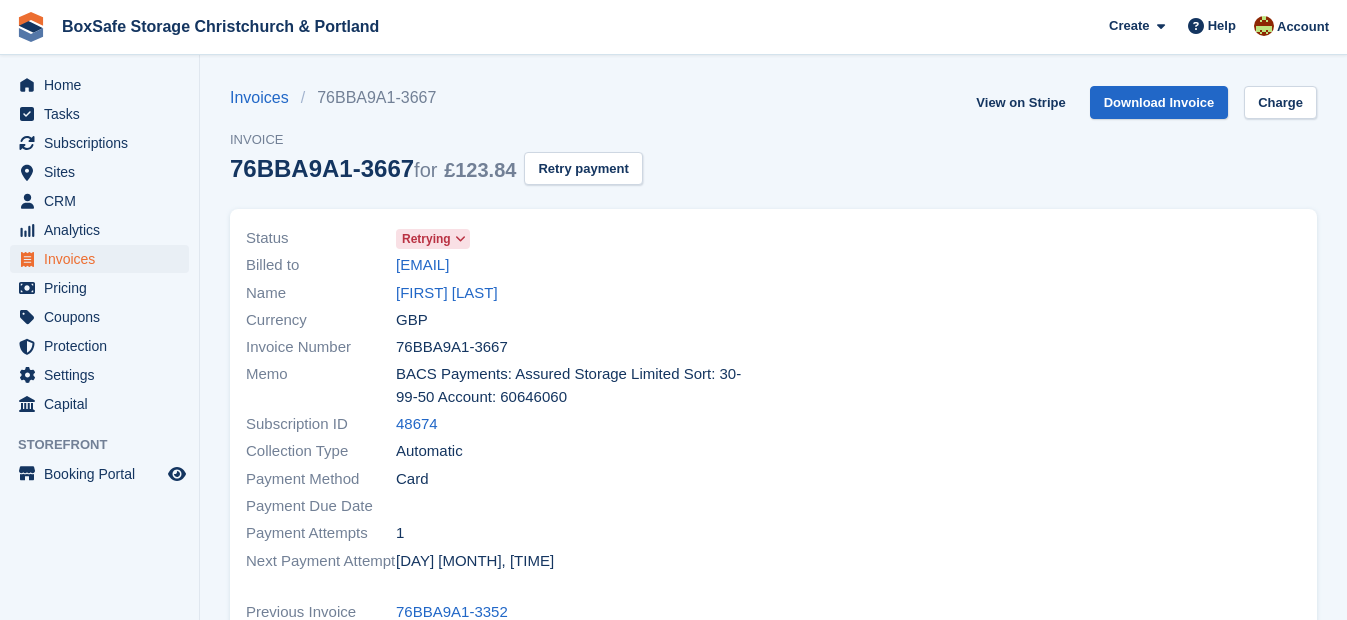 scroll, scrollTop: 0, scrollLeft: 0, axis: both 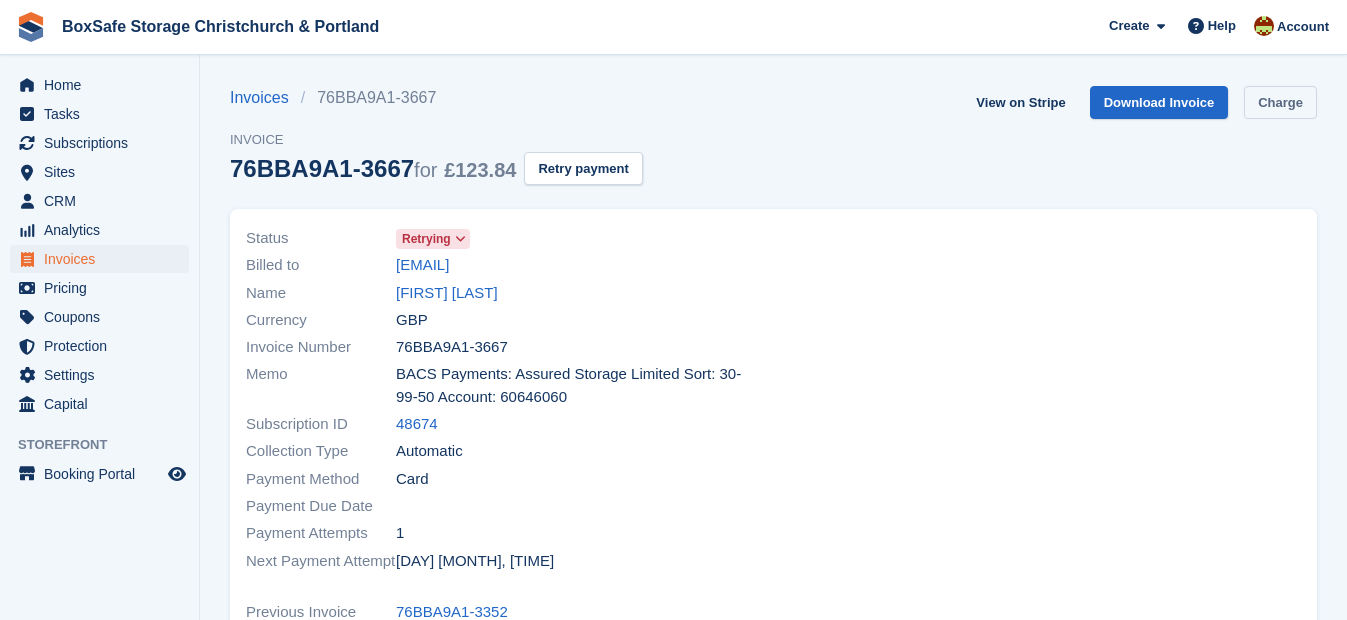 click on "Charge" at bounding box center (1280, 102) 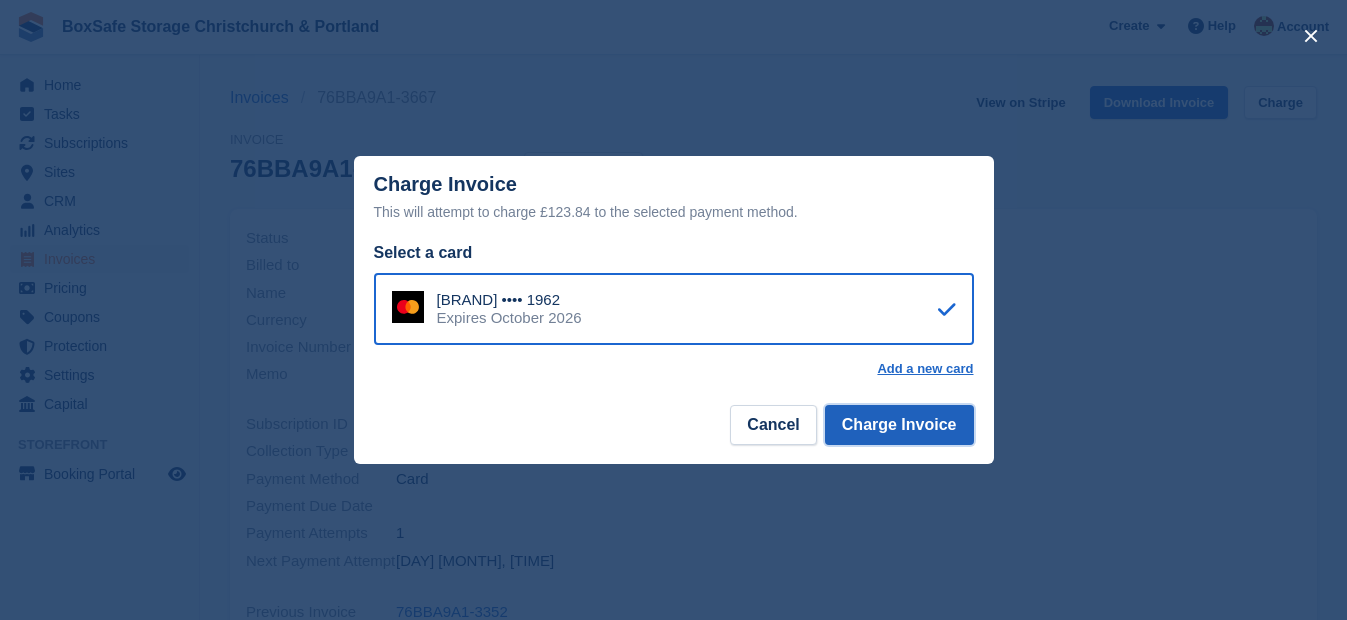 click on "Charge Invoice" at bounding box center (899, 425) 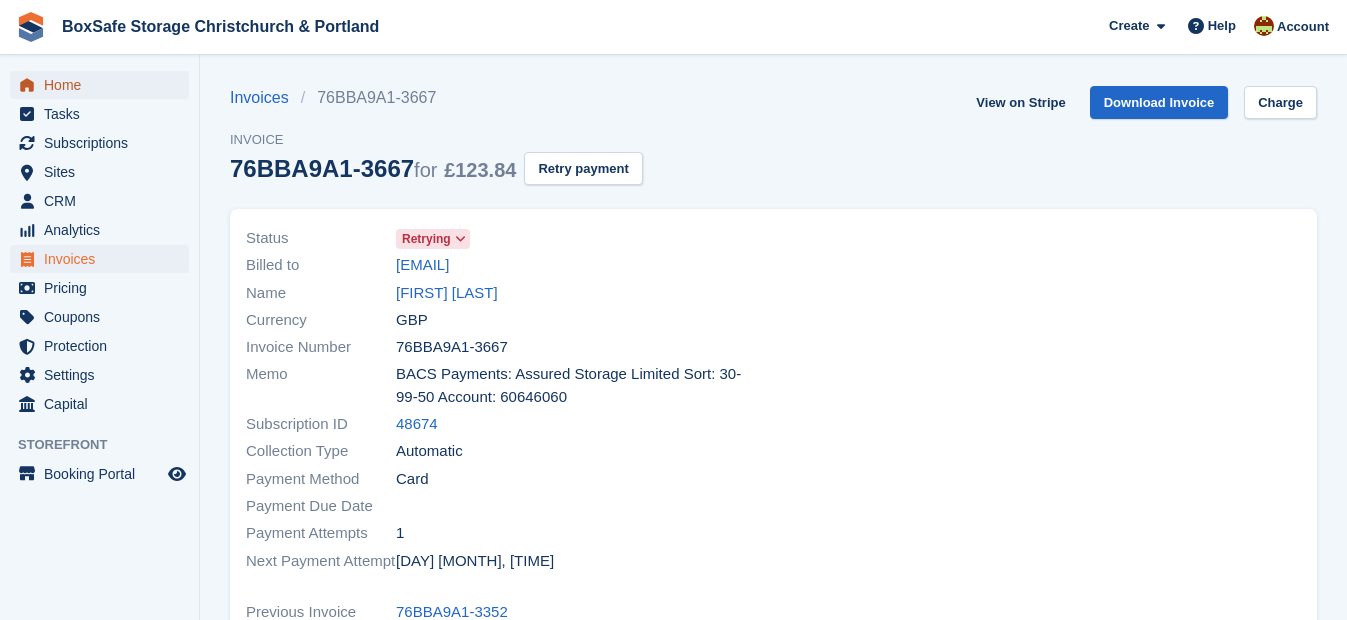 click on "Home" at bounding box center [104, 85] 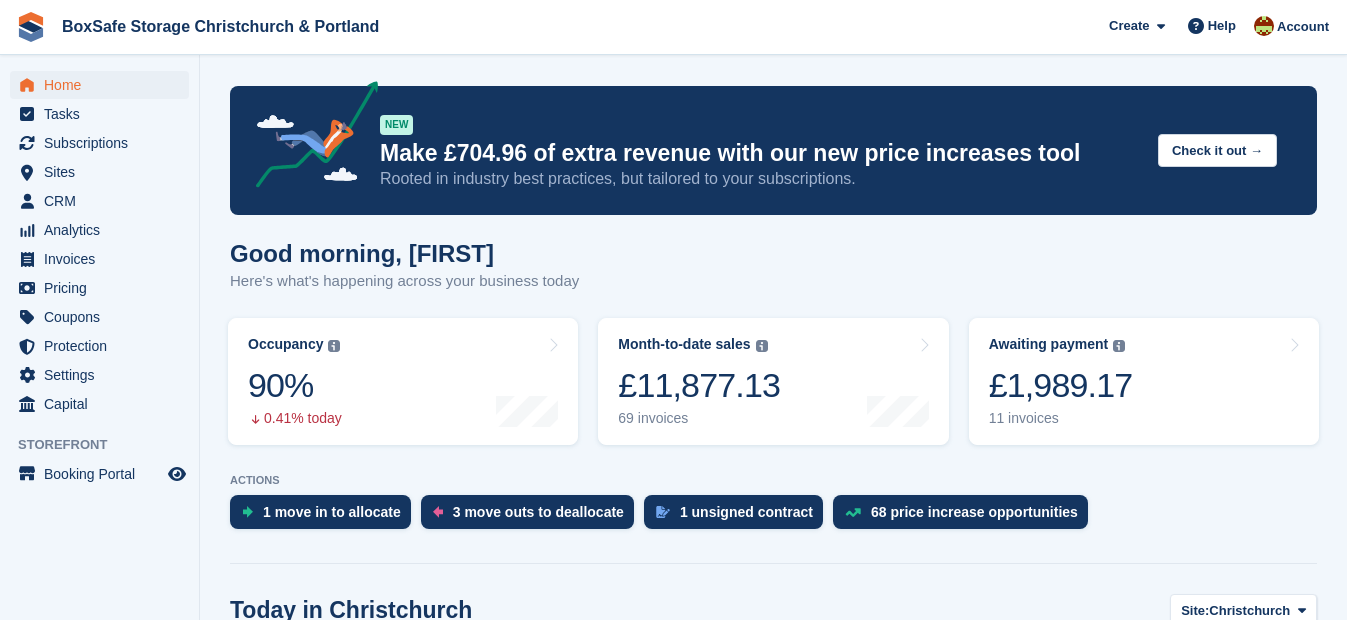 scroll, scrollTop: 0, scrollLeft: 0, axis: both 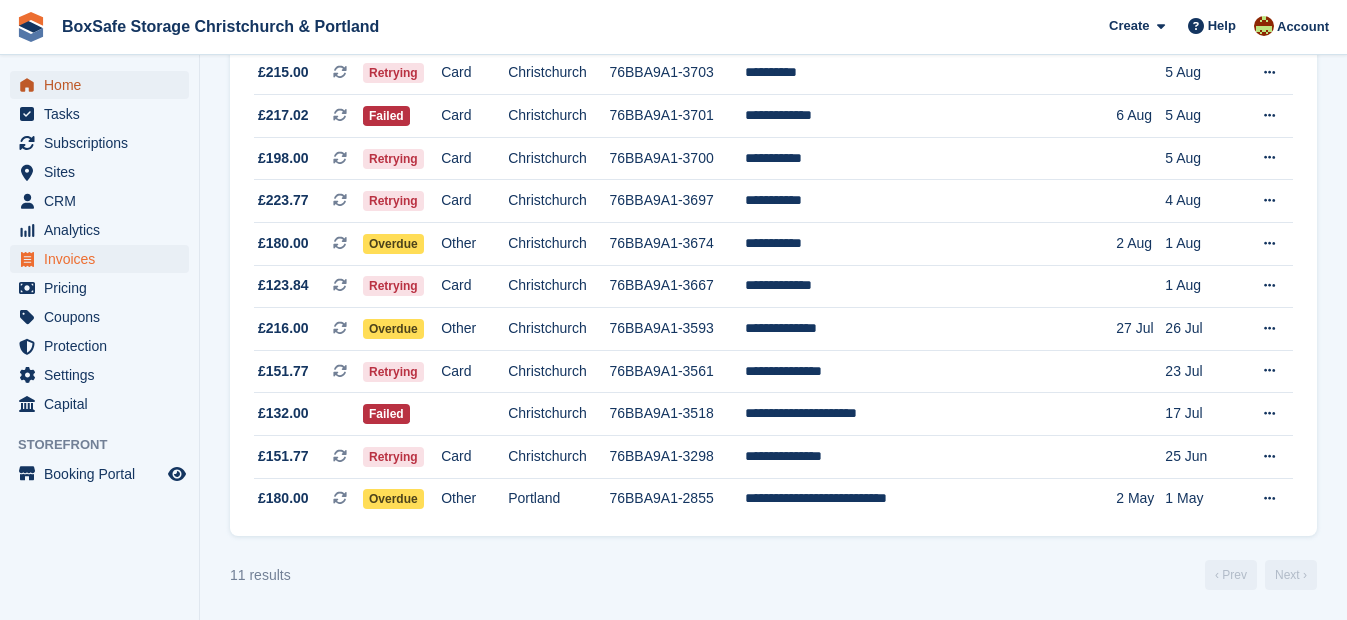 click on "Home" at bounding box center [104, 85] 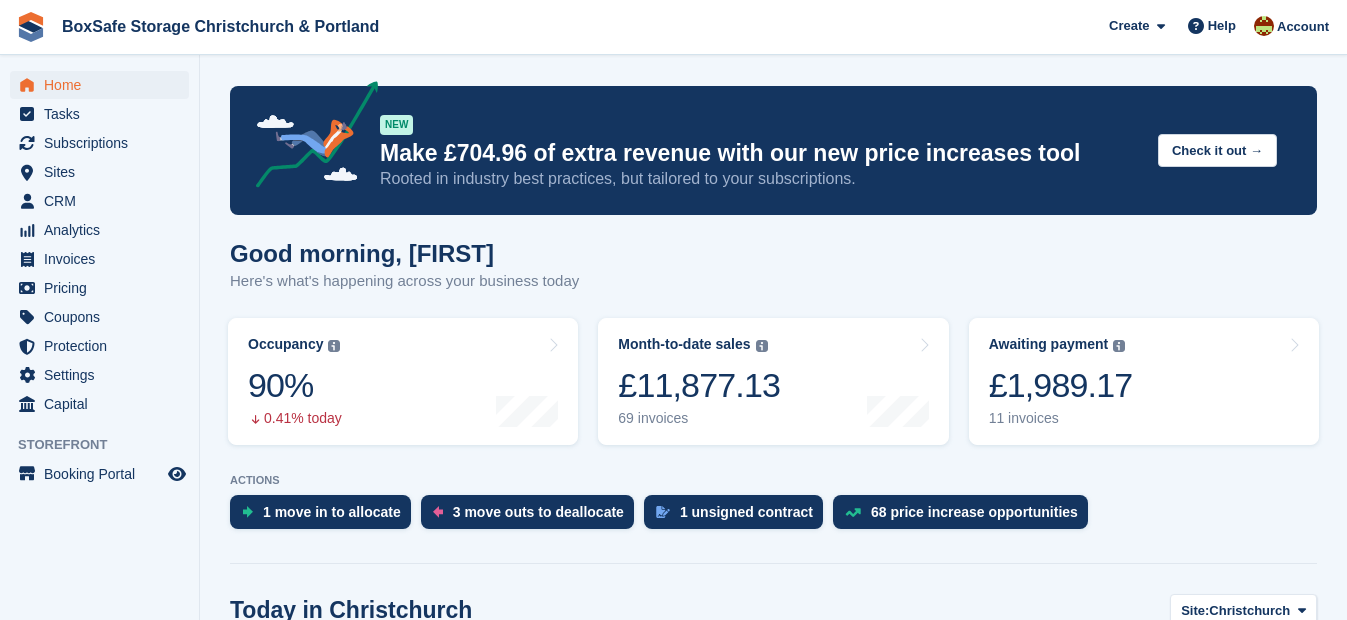 scroll, scrollTop: 0, scrollLeft: 0, axis: both 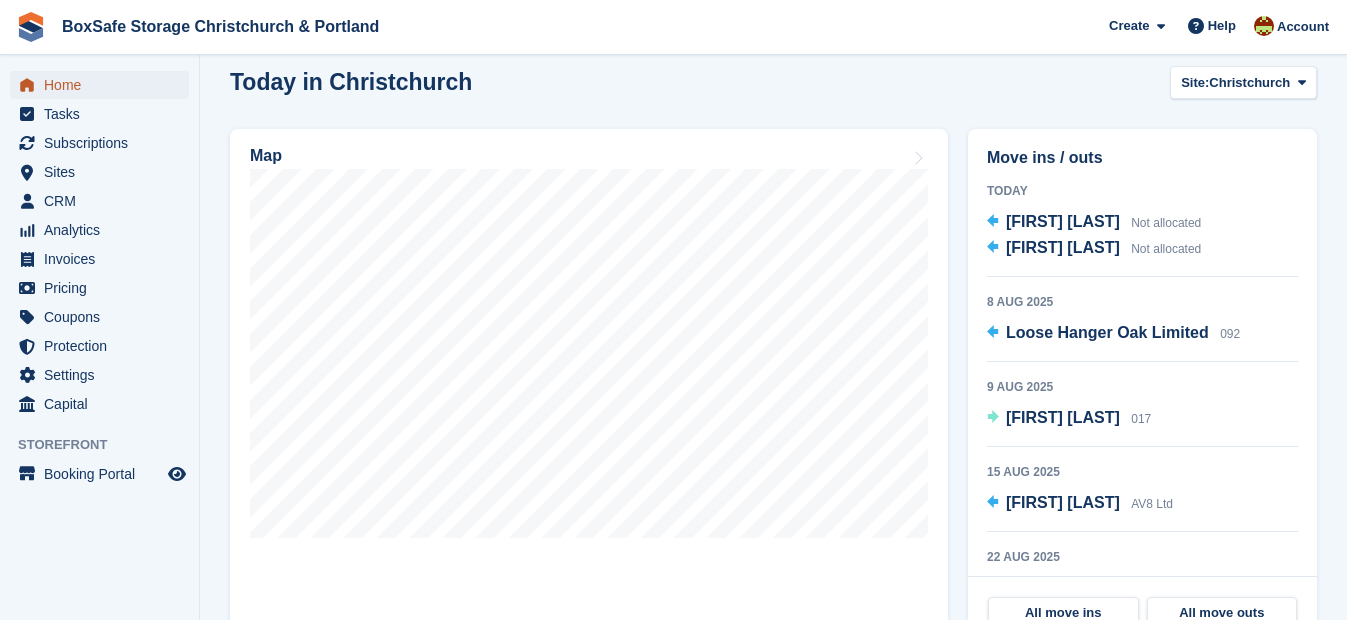 click on "Home" at bounding box center (104, 85) 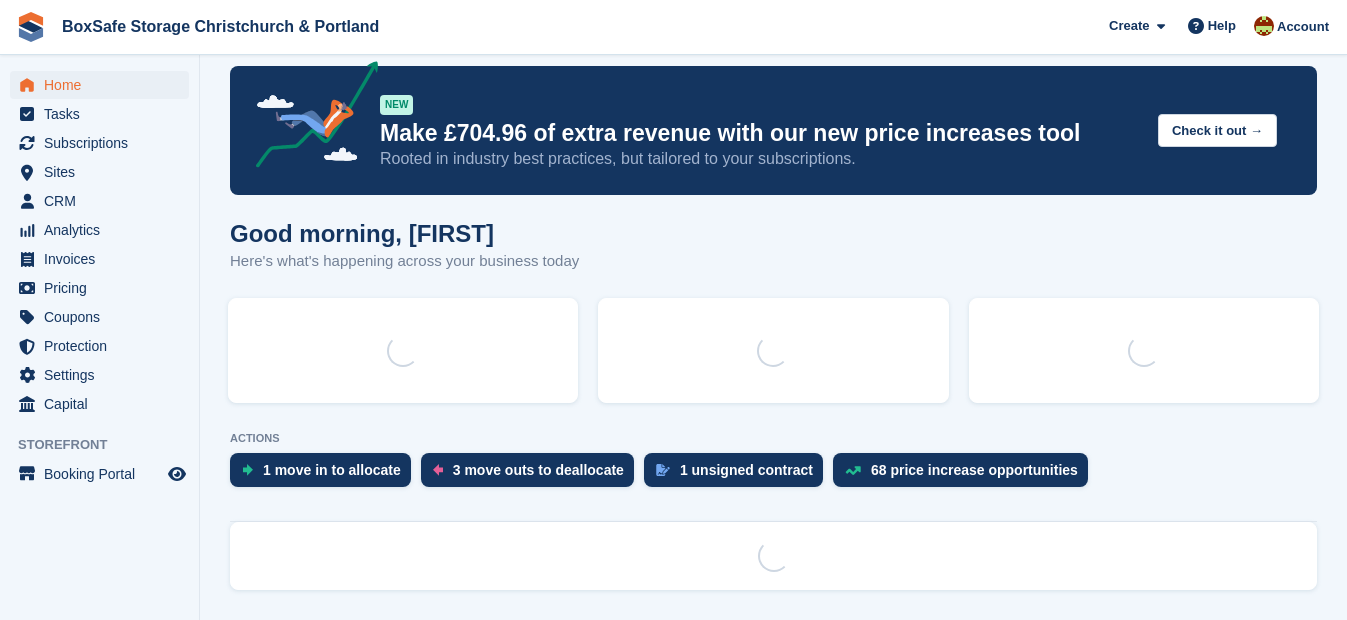 scroll, scrollTop: 0, scrollLeft: 0, axis: both 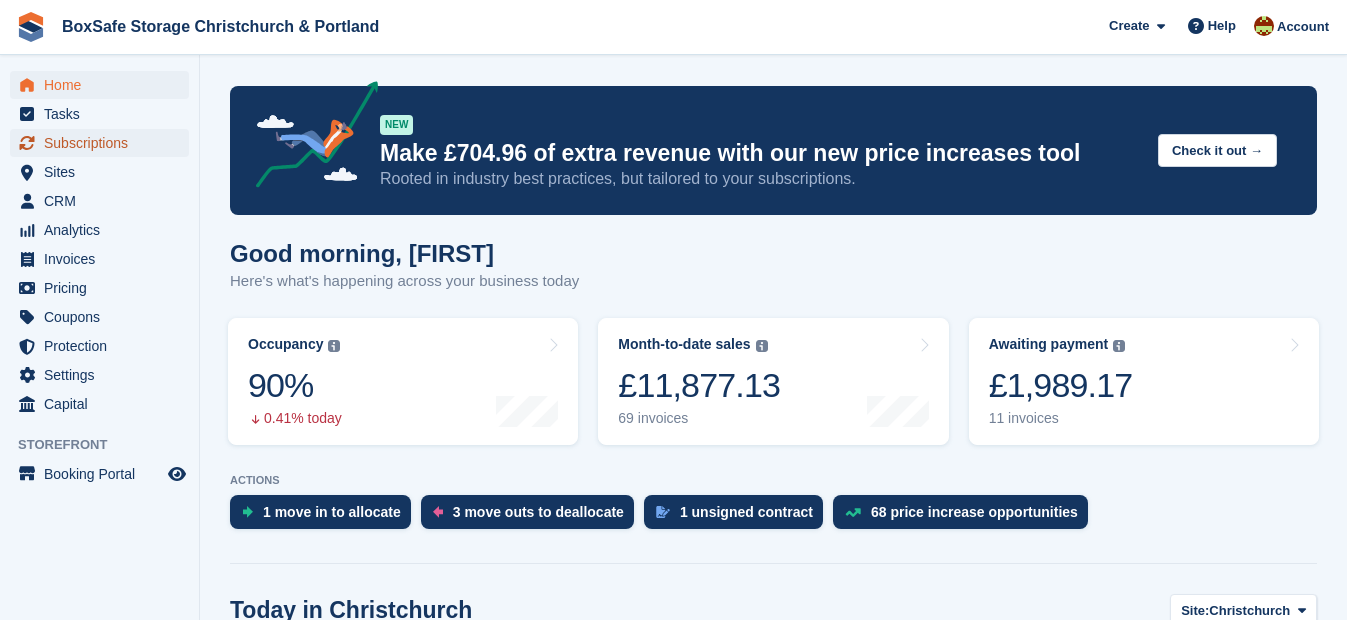 click on "Subscriptions" at bounding box center [104, 143] 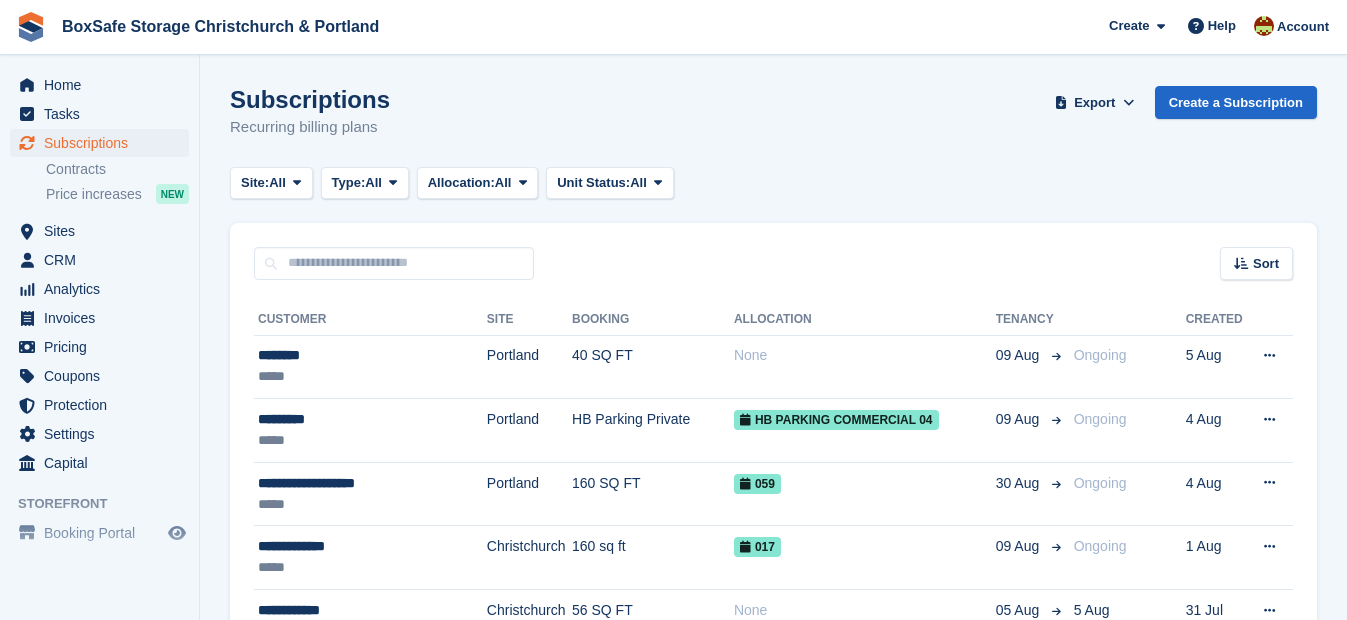 scroll, scrollTop: 0, scrollLeft: 0, axis: both 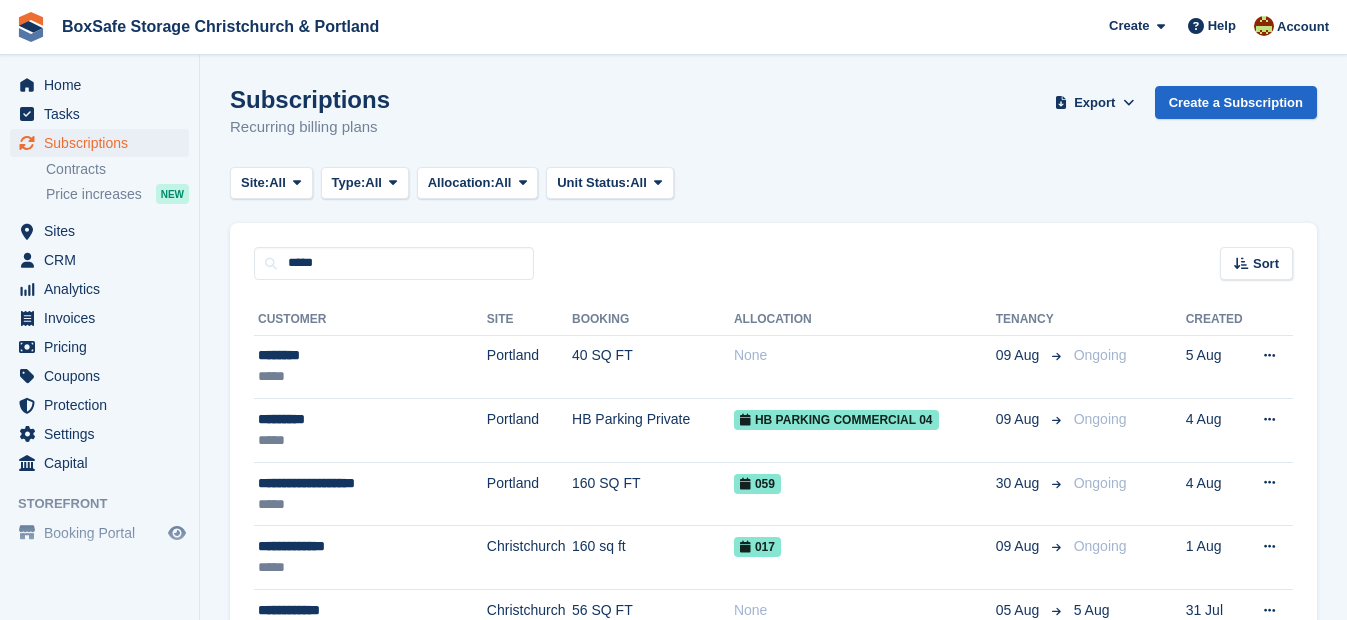 type on "*****" 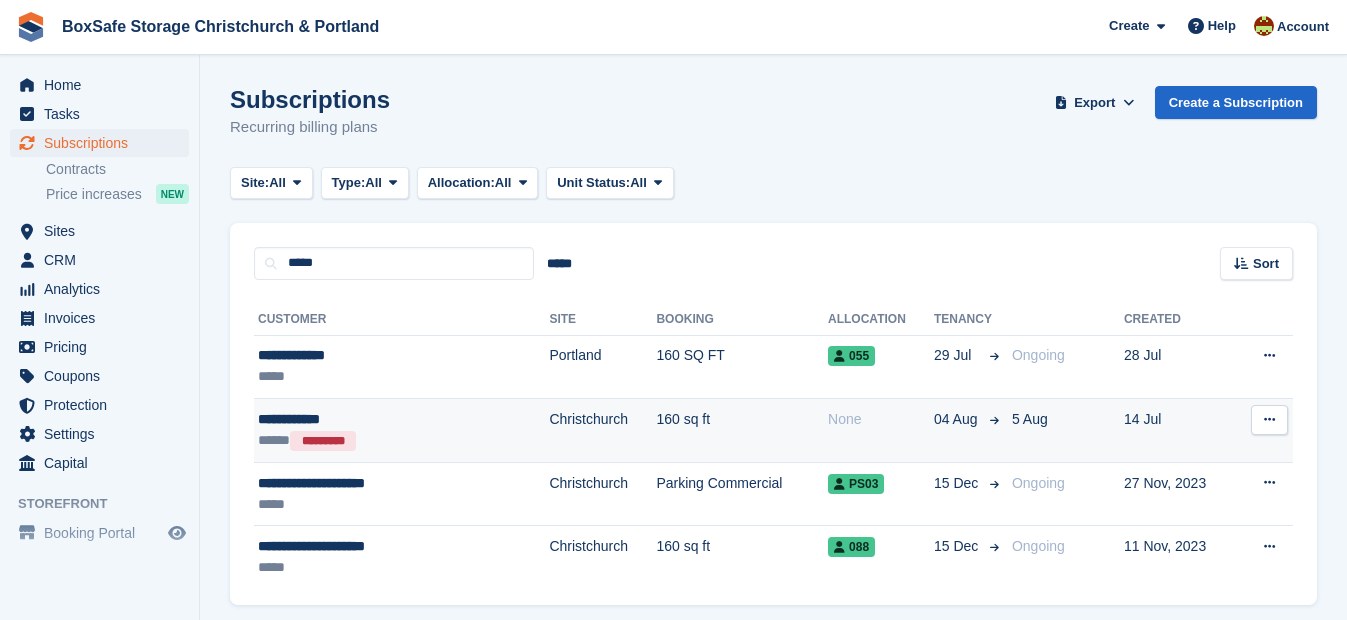 click on "**********" at bounding box center [364, 419] 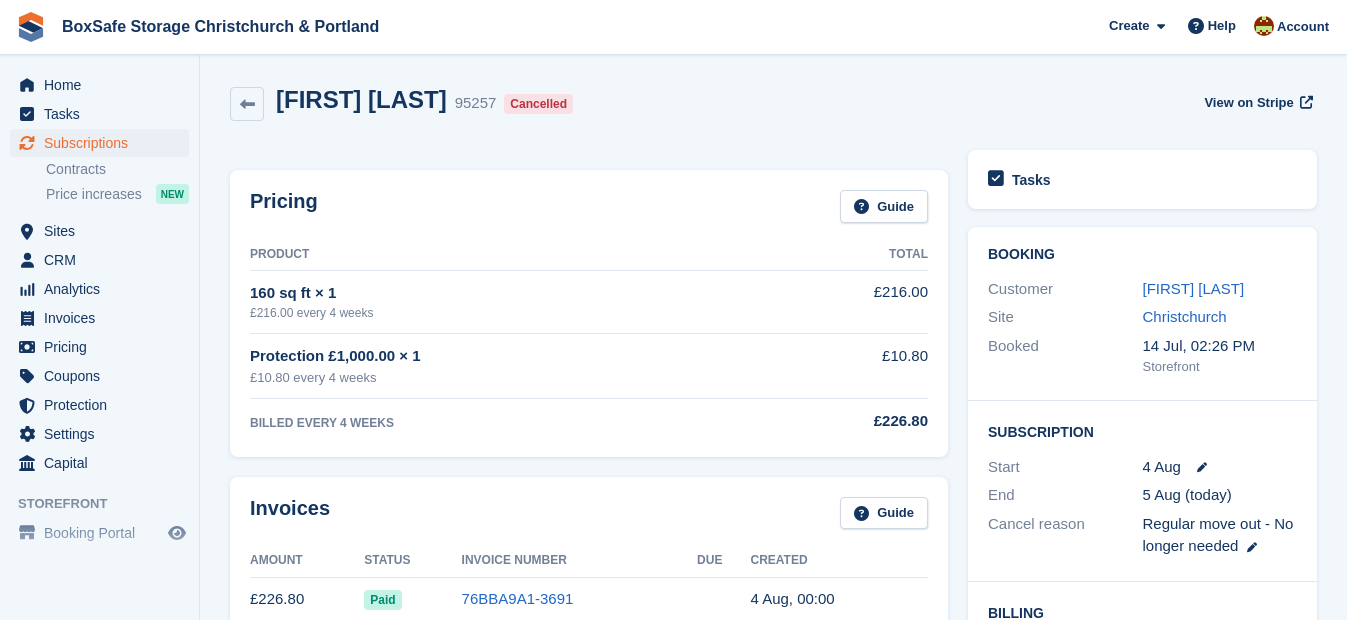 scroll, scrollTop: 0, scrollLeft: 0, axis: both 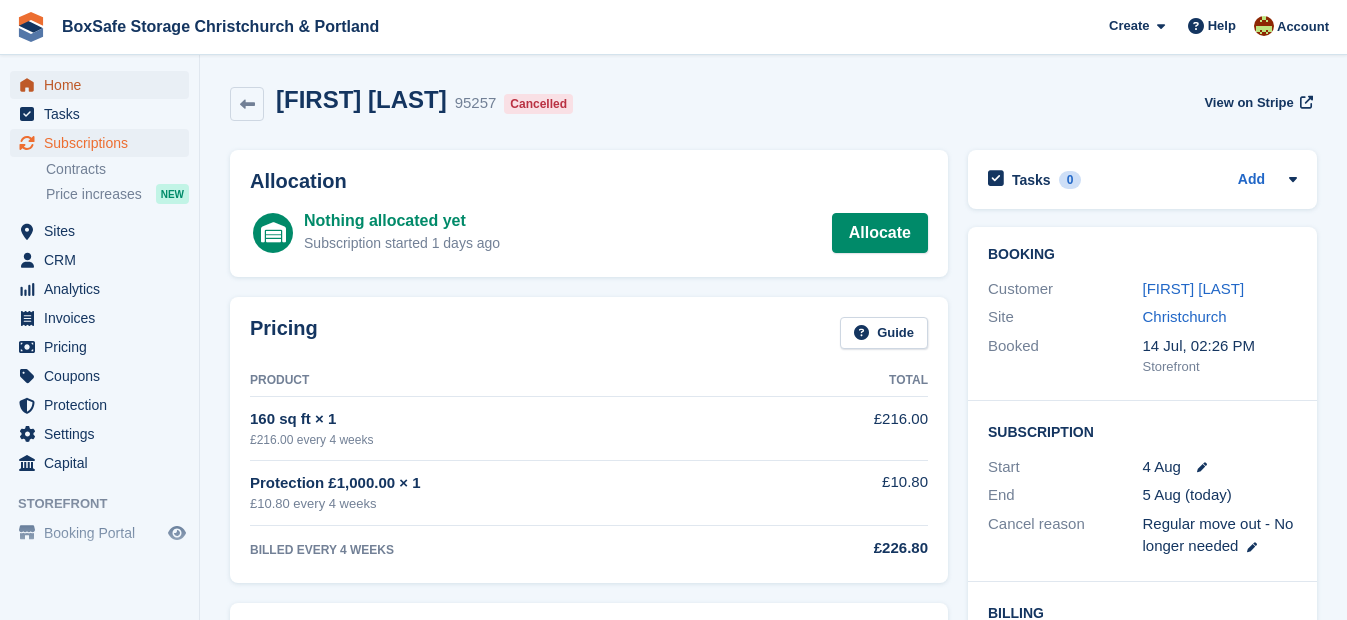 click on "Home" at bounding box center (104, 85) 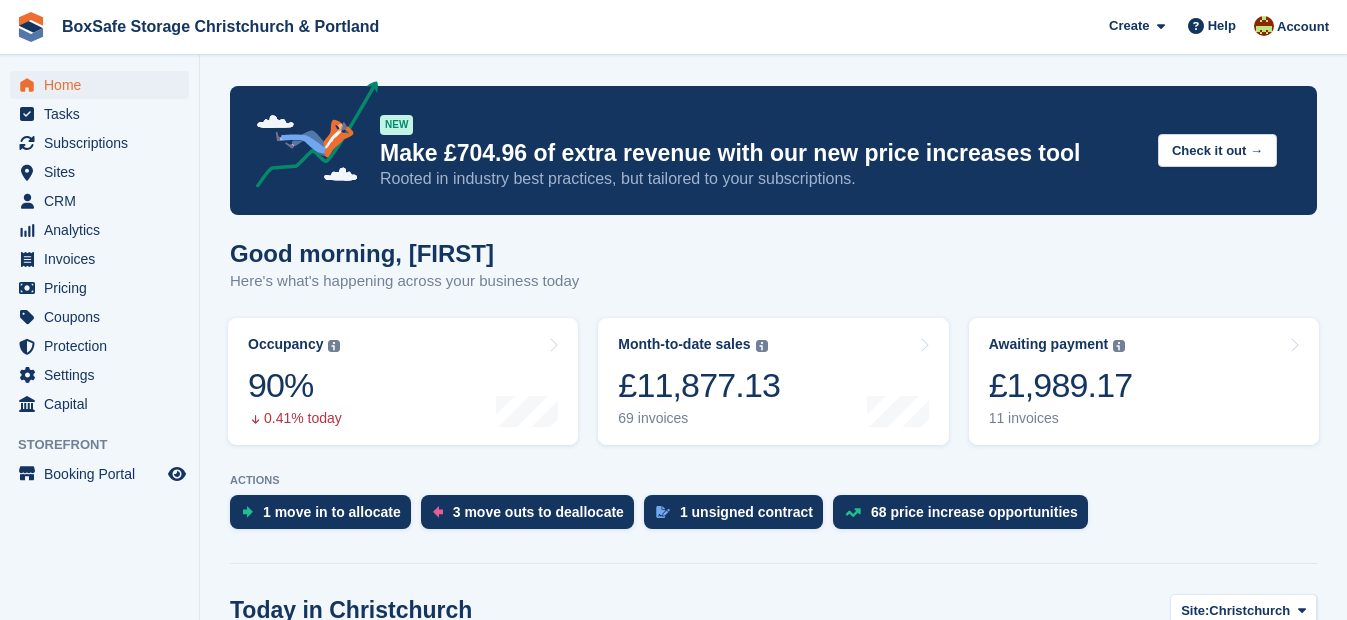 scroll, scrollTop: 0, scrollLeft: 0, axis: both 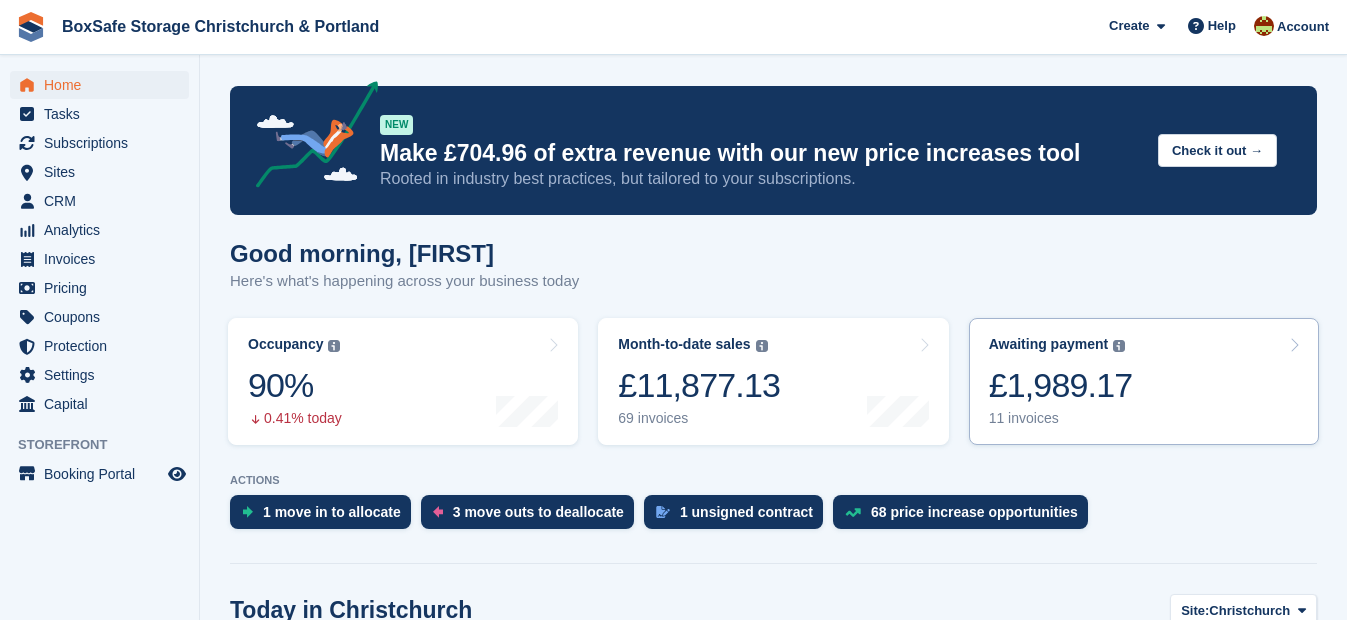 click on "£1,989.17" at bounding box center (1061, 385) 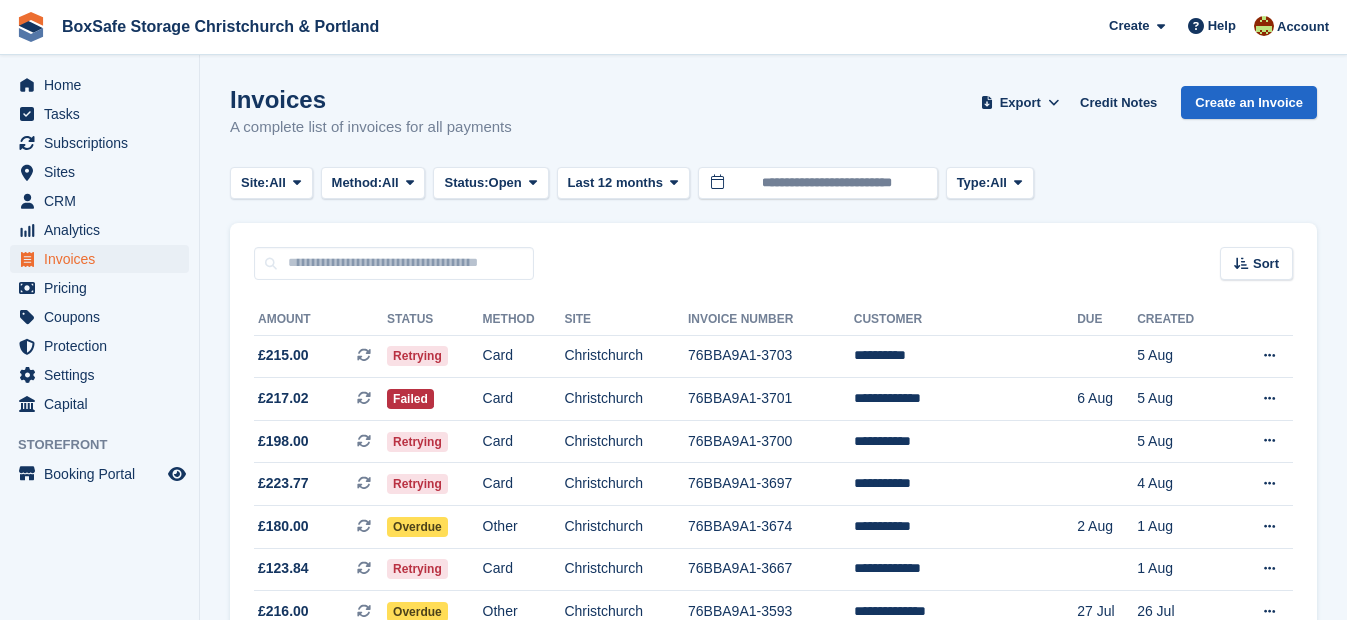 scroll, scrollTop: 0, scrollLeft: 0, axis: both 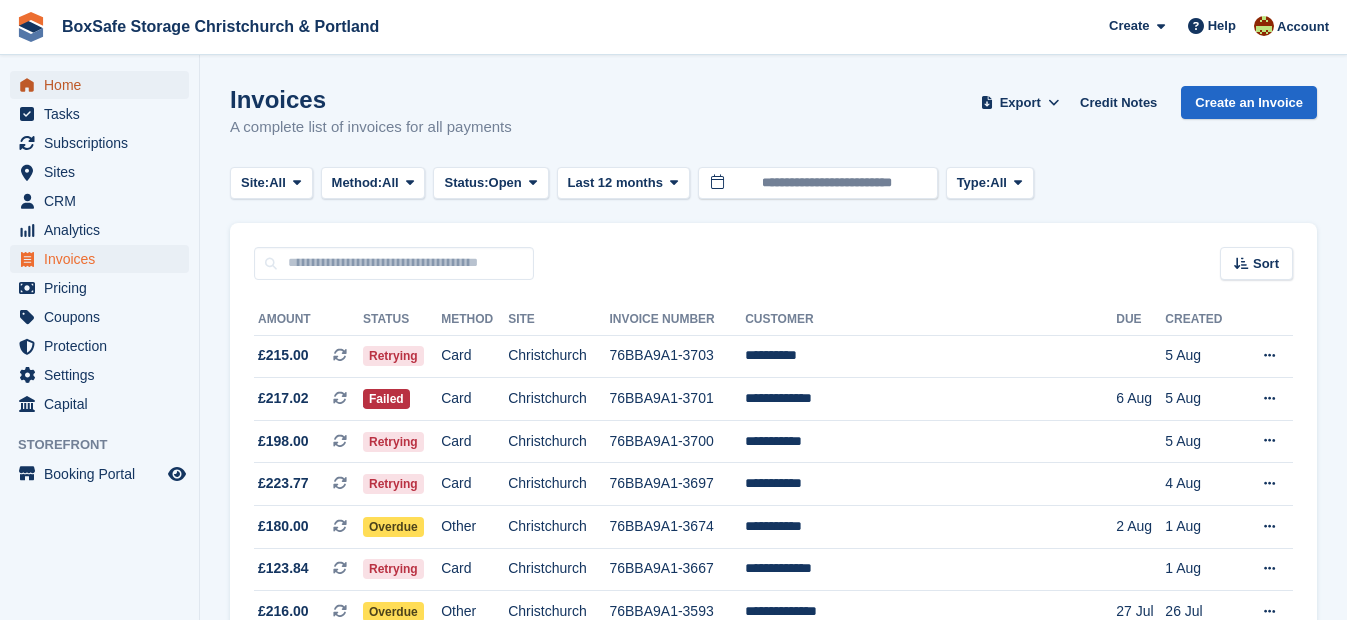 click on "Home" at bounding box center (104, 85) 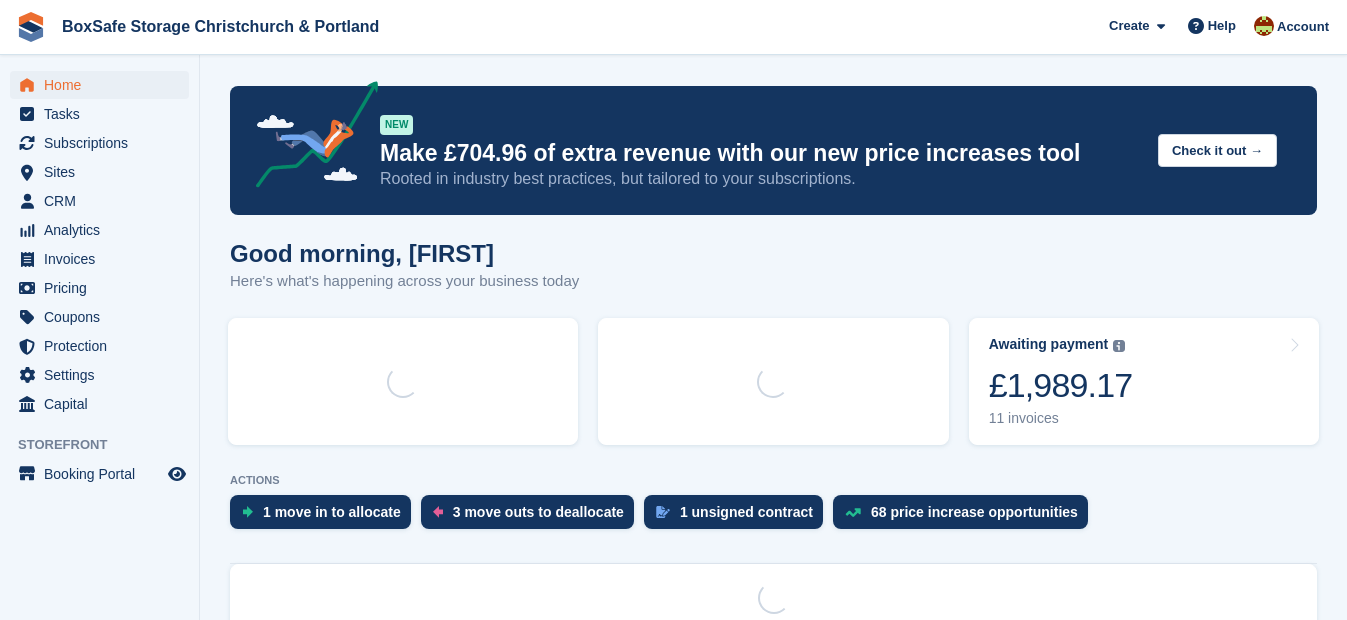 scroll, scrollTop: 0, scrollLeft: 0, axis: both 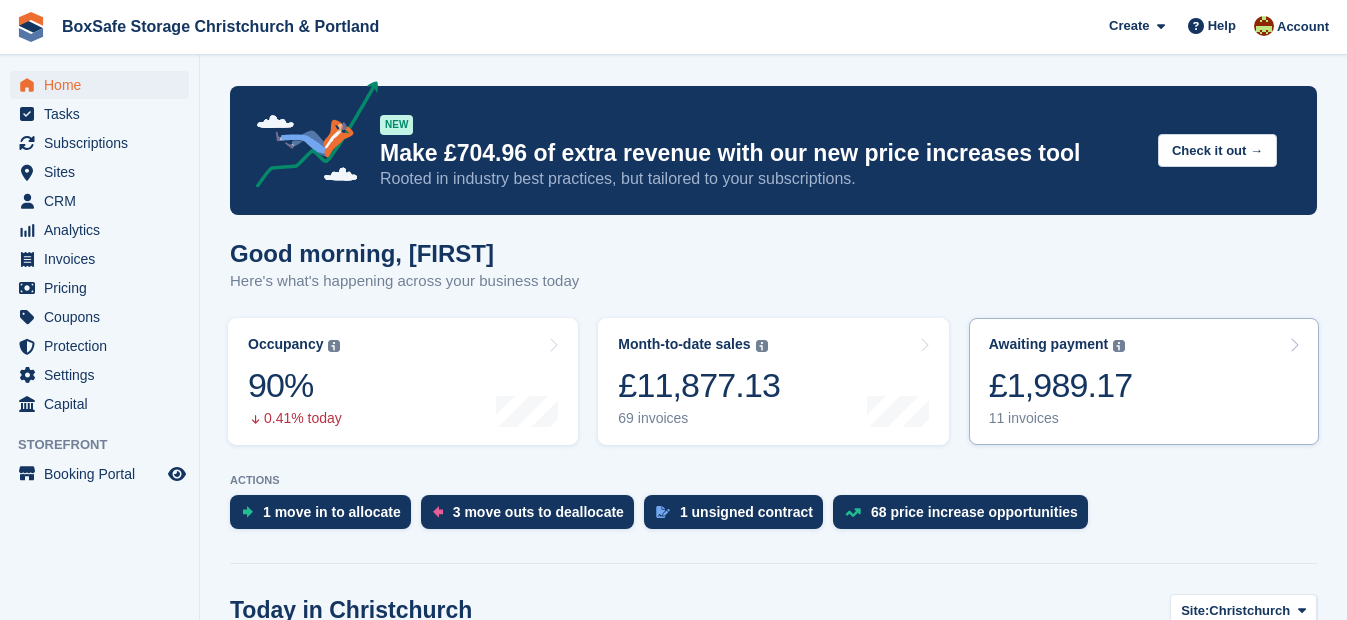 click on "Awaiting payment
The total outstanding balance on all open invoices.
£1,989.17
11 invoices" at bounding box center (1144, 381) 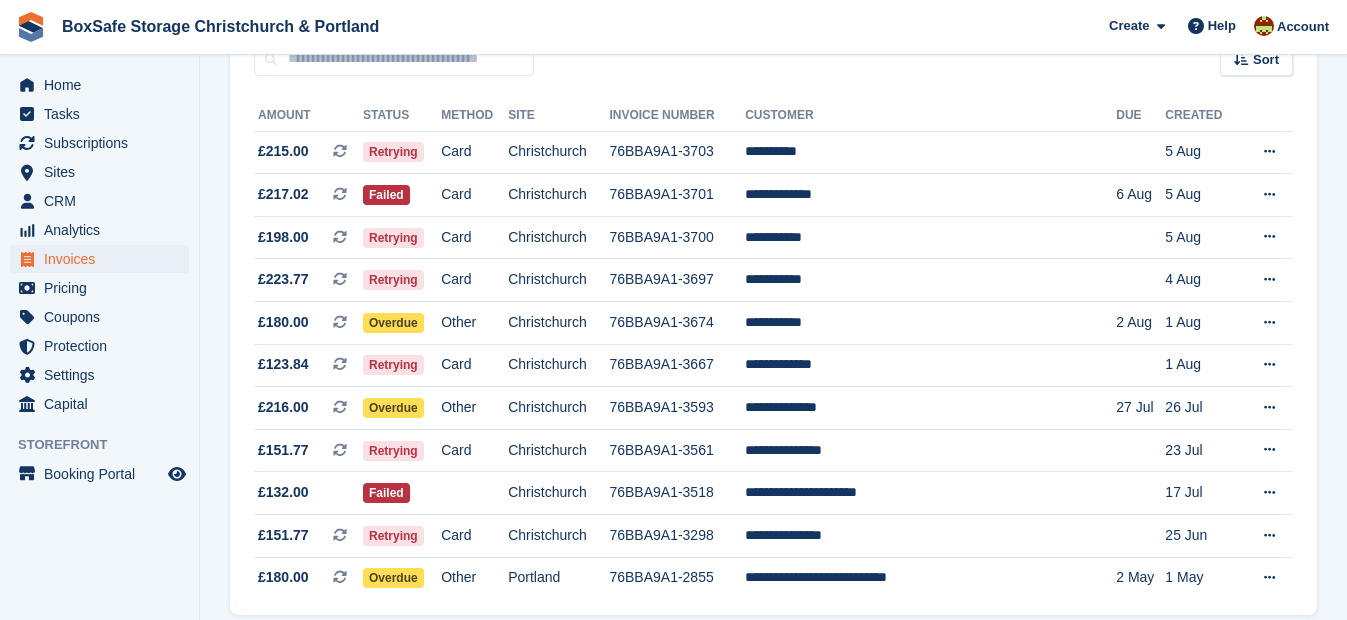 scroll, scrollTop: 283, scrollLeft: 0, axis: vertical 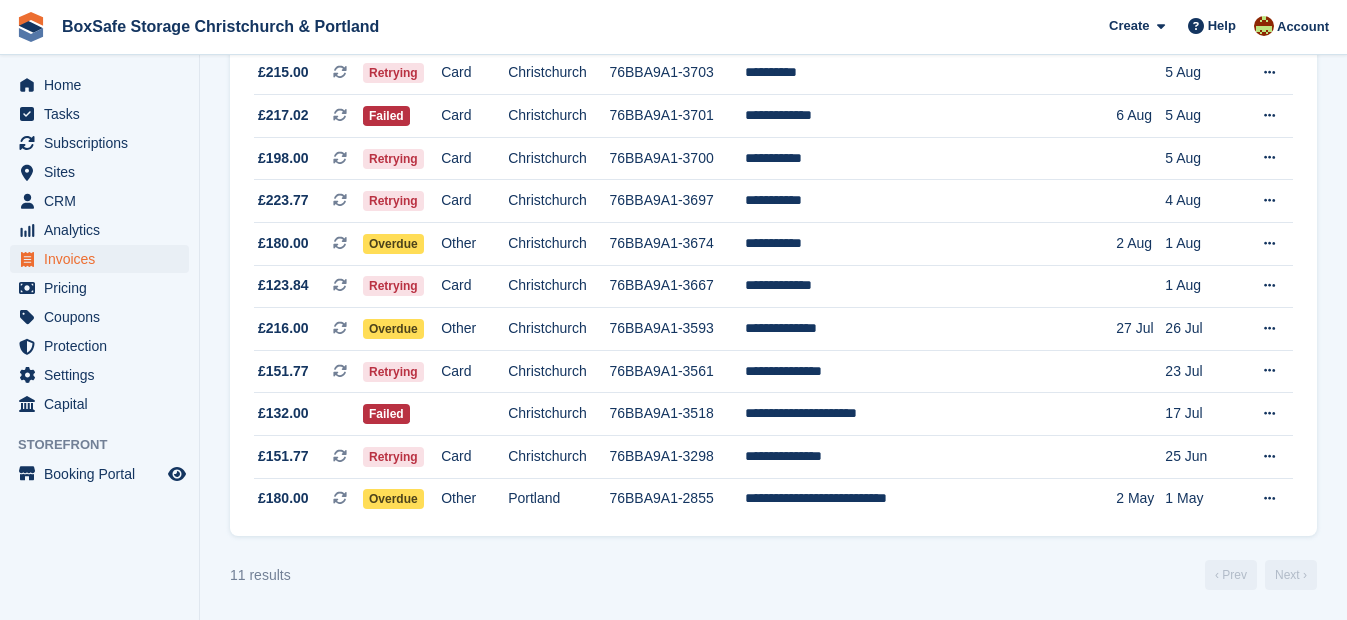 click on "Invoices
A complete list of invoices for all payments
Export
Export Invoices
Export a CSV of all Invoices which match the current filters.
Please allow time for large exports.
Export Formatted for Sage 50
Export Formatted for Xero
Start Export
Credit Notes
Create an Invoice
Site:
All
All
[CITY]
[CITY]
Method:
All
All
Bank Transfer
Cash Cheque" at bounding box center [773, 168] 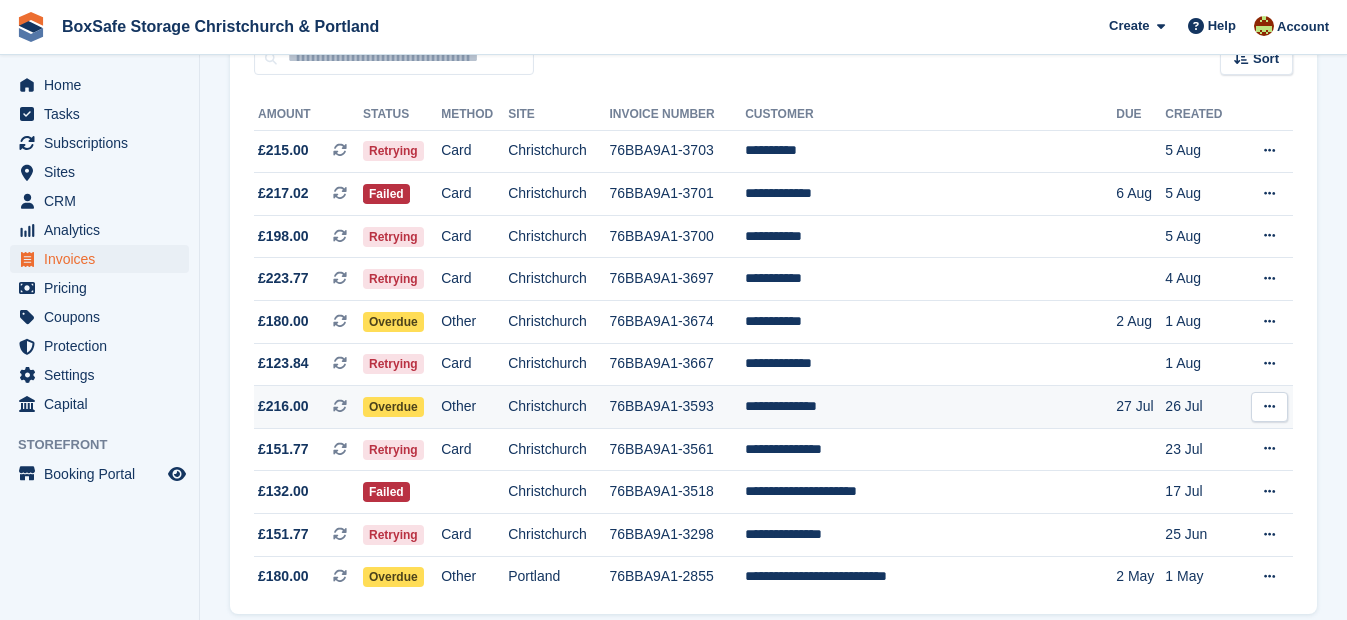 scroll, scrollTop: 203, scrollLeft: 0, axis: vertical 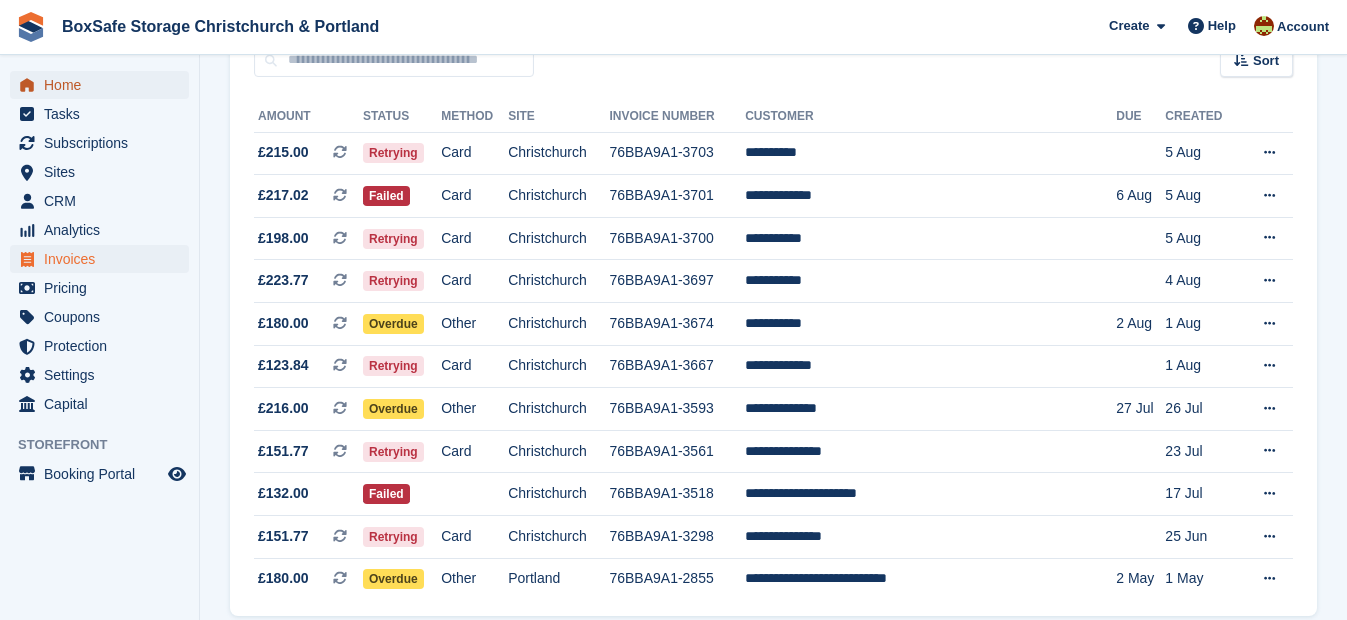 click on "Home" at bounding box center (104, 85) 